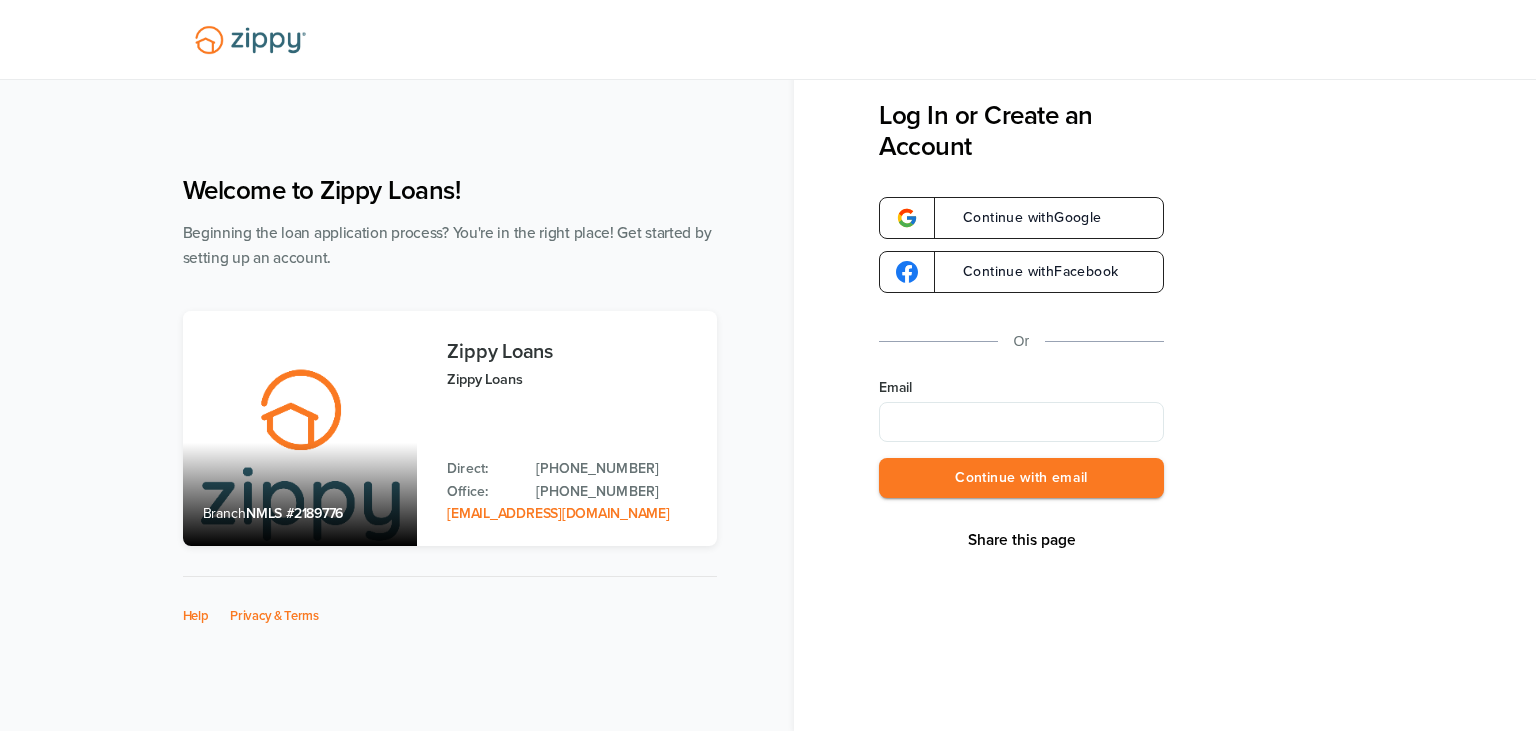 scroll, scrollTop: 0, scrollLeft: 0, axis: both 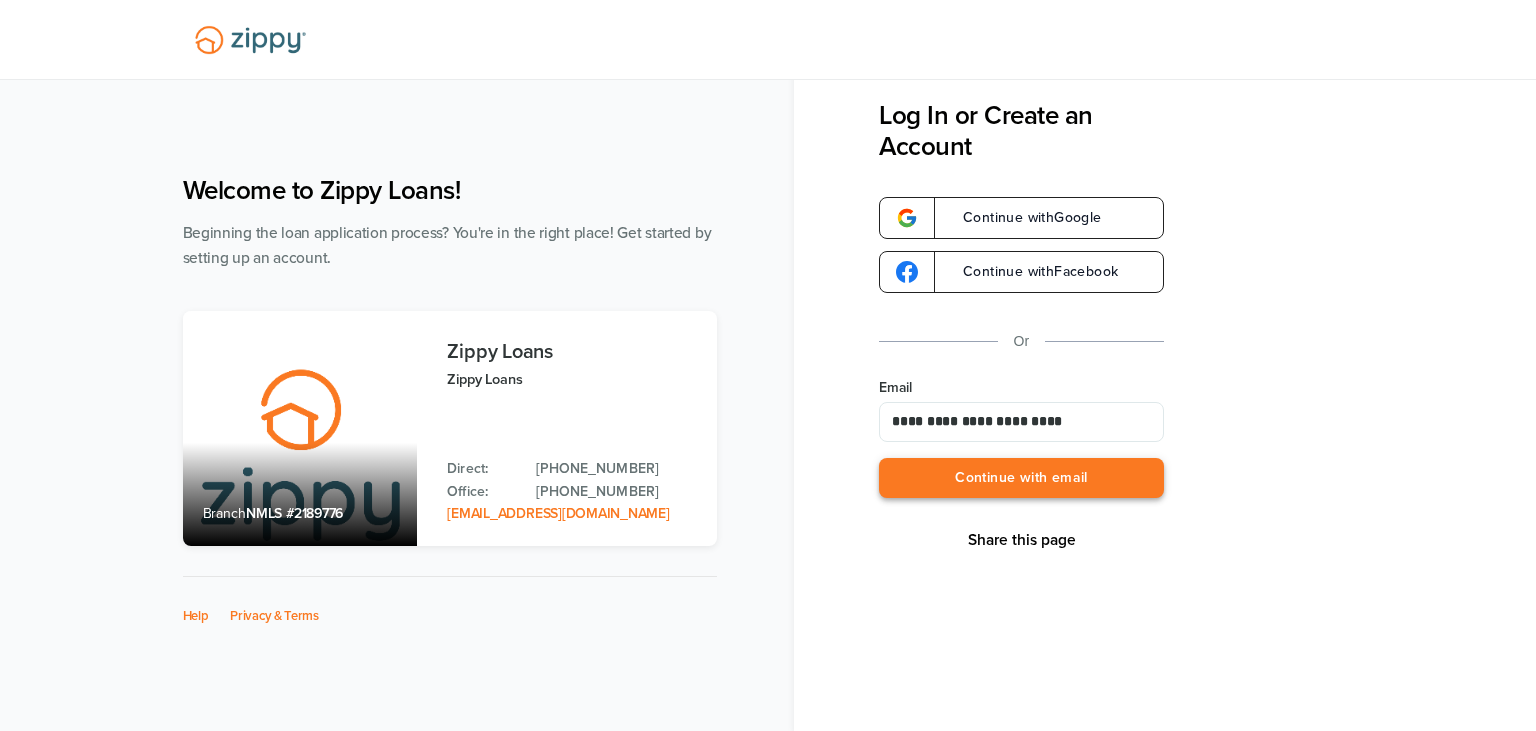 type on "**********" 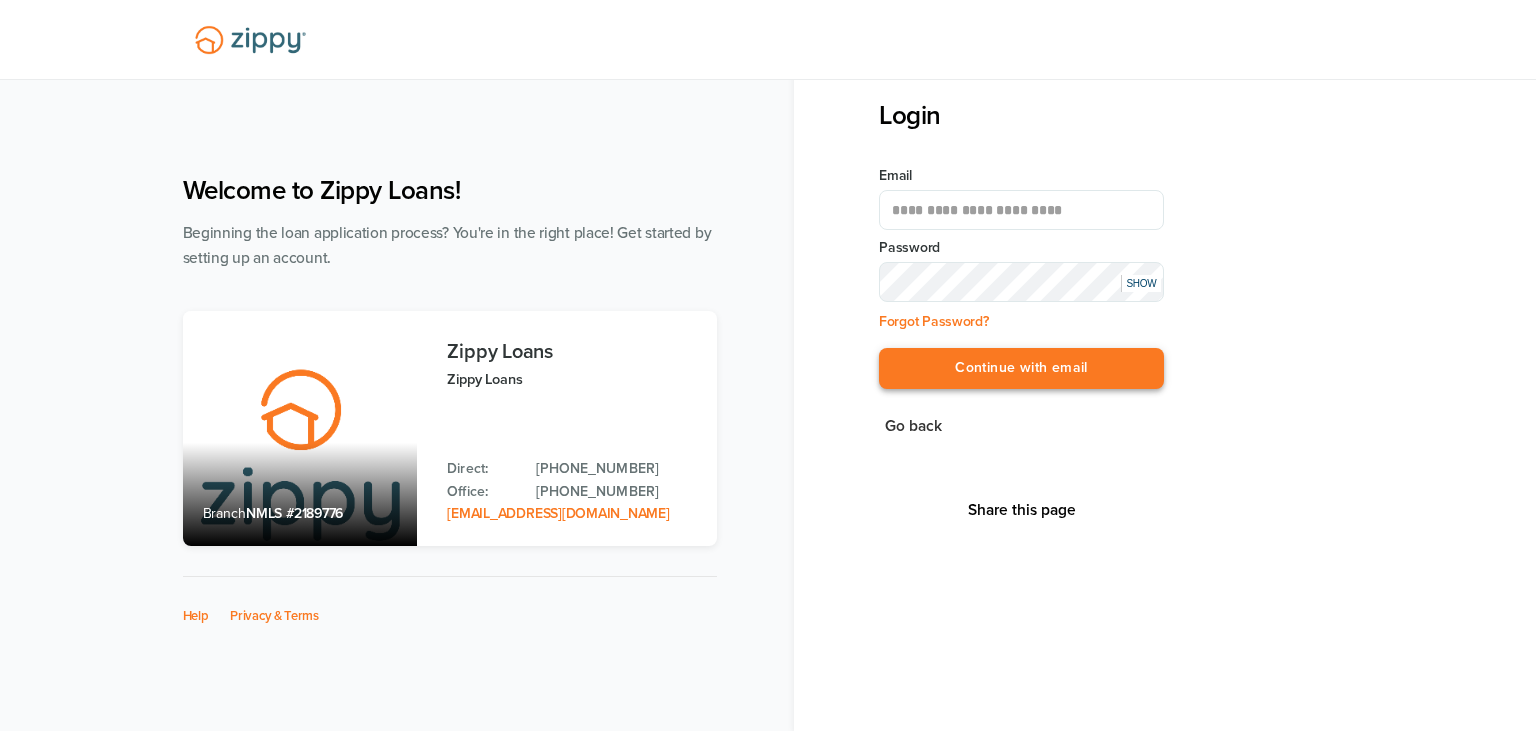 click on "Continue with email" at bounding box center (1021, 368) 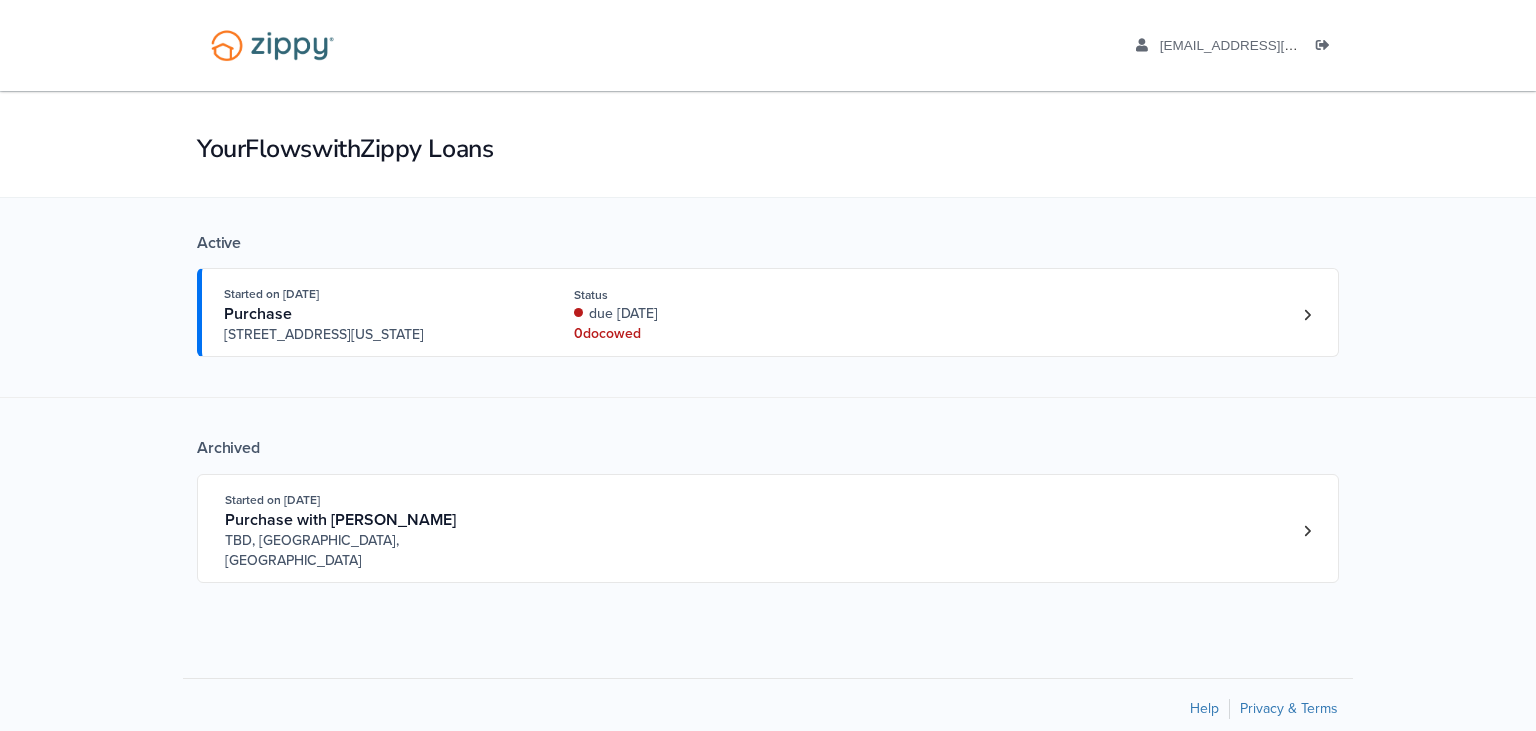 scroll, scrollTop: 0, scrollLeft: 0, axis: both 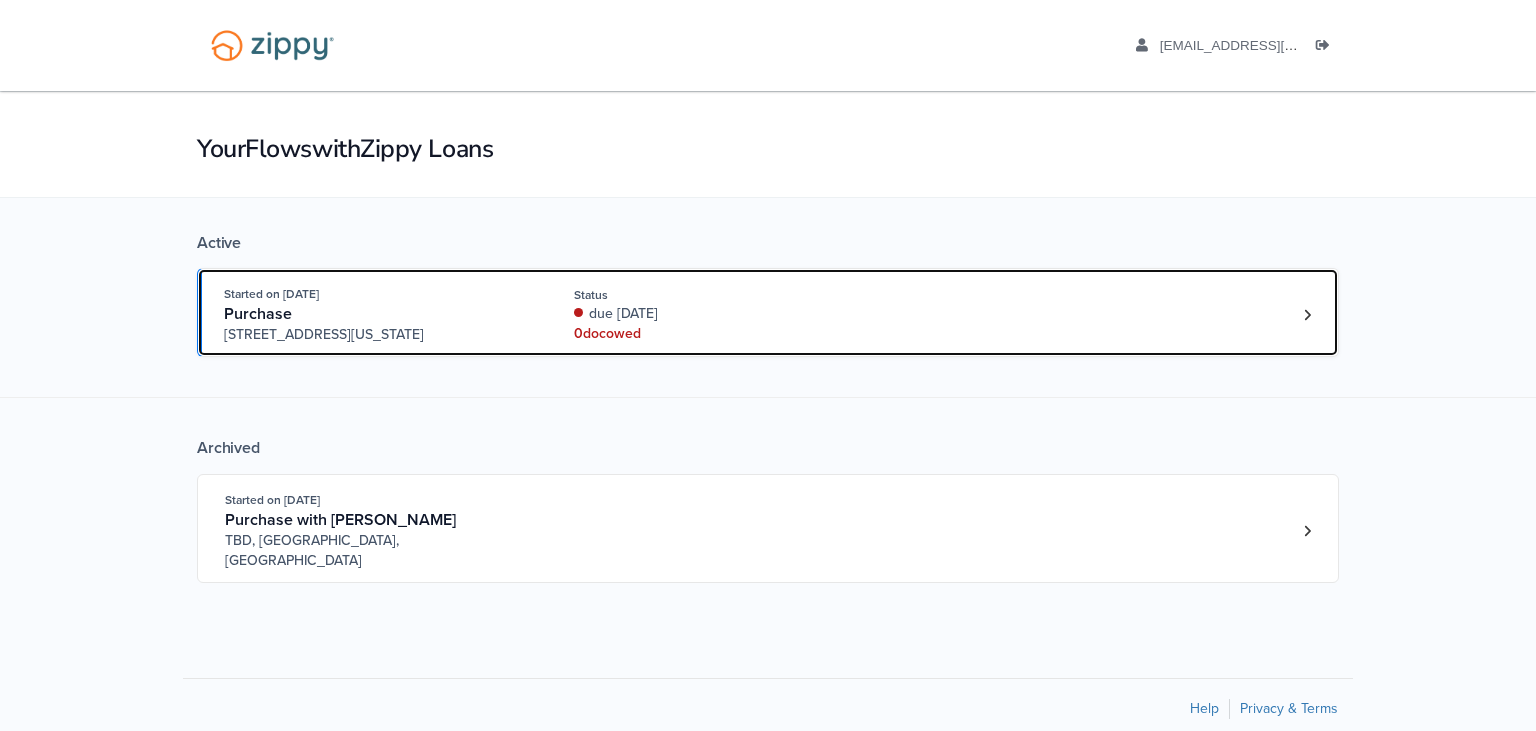 click on "Started on [DATE] Purchase [STREET_ADDRESS][US_STATE] Status due [DATE] 0  doc  owed" at bounding box center [758, 314] 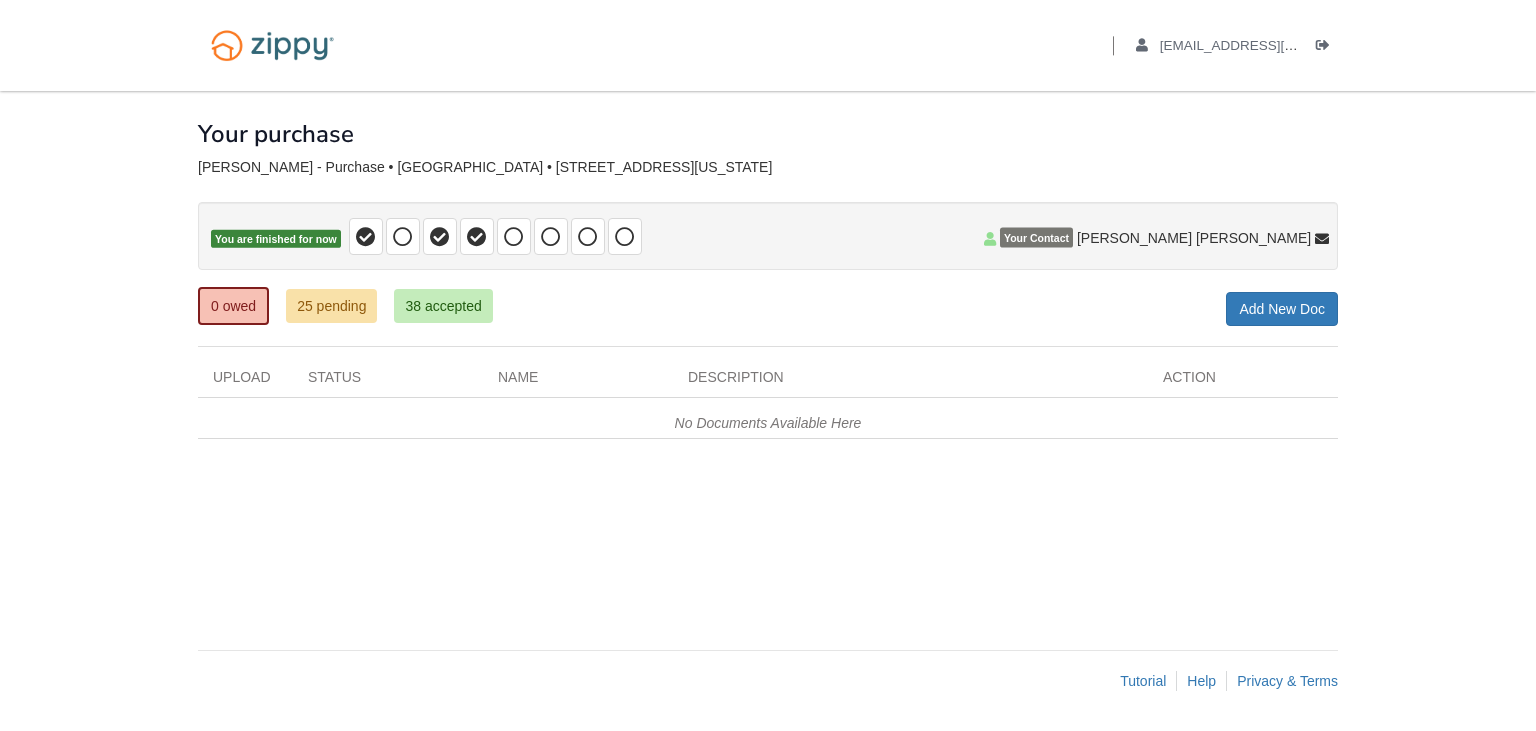 scroll, scrollTop: 0, scrollLeft: 0, axis: both 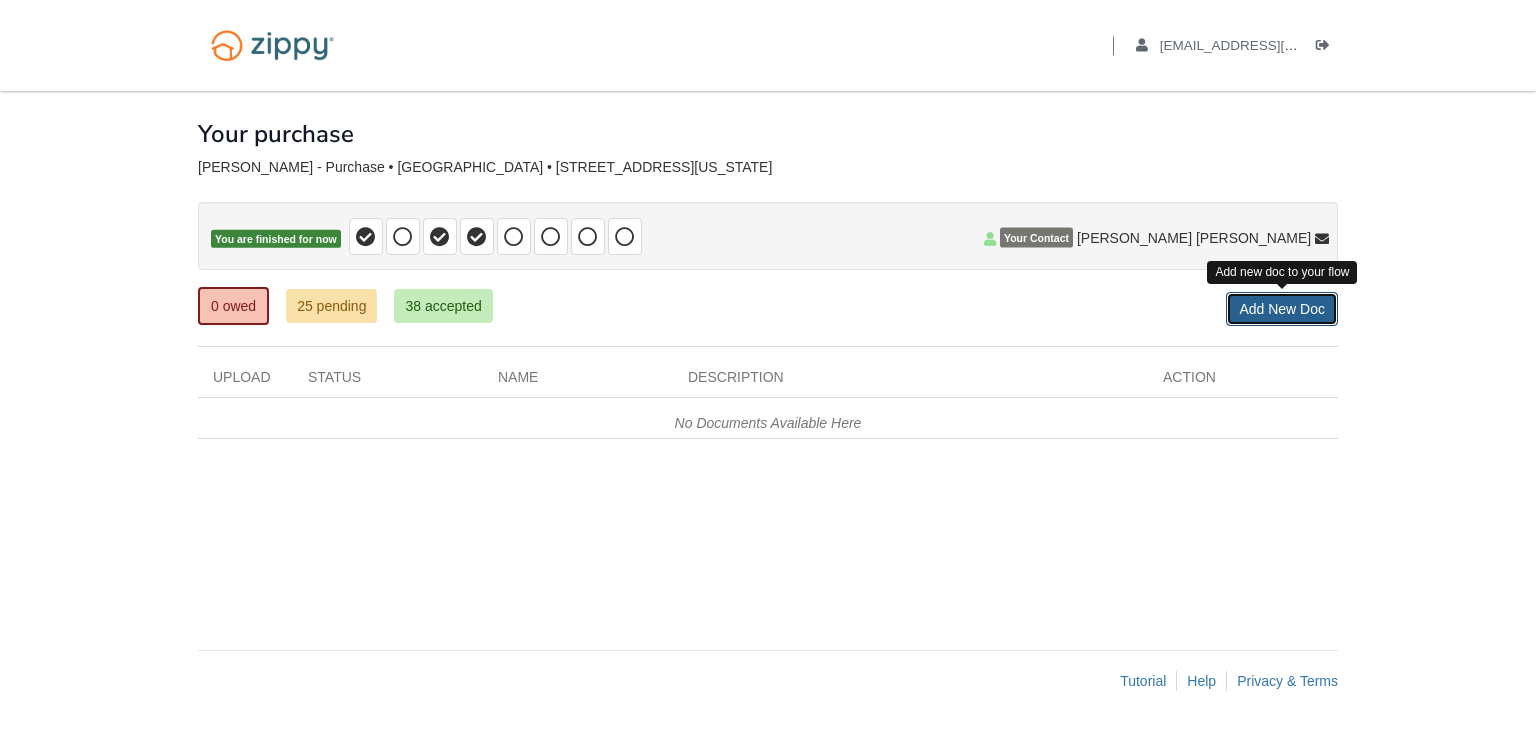 click on "Add New Doc" at bounding box center (1282, 309) 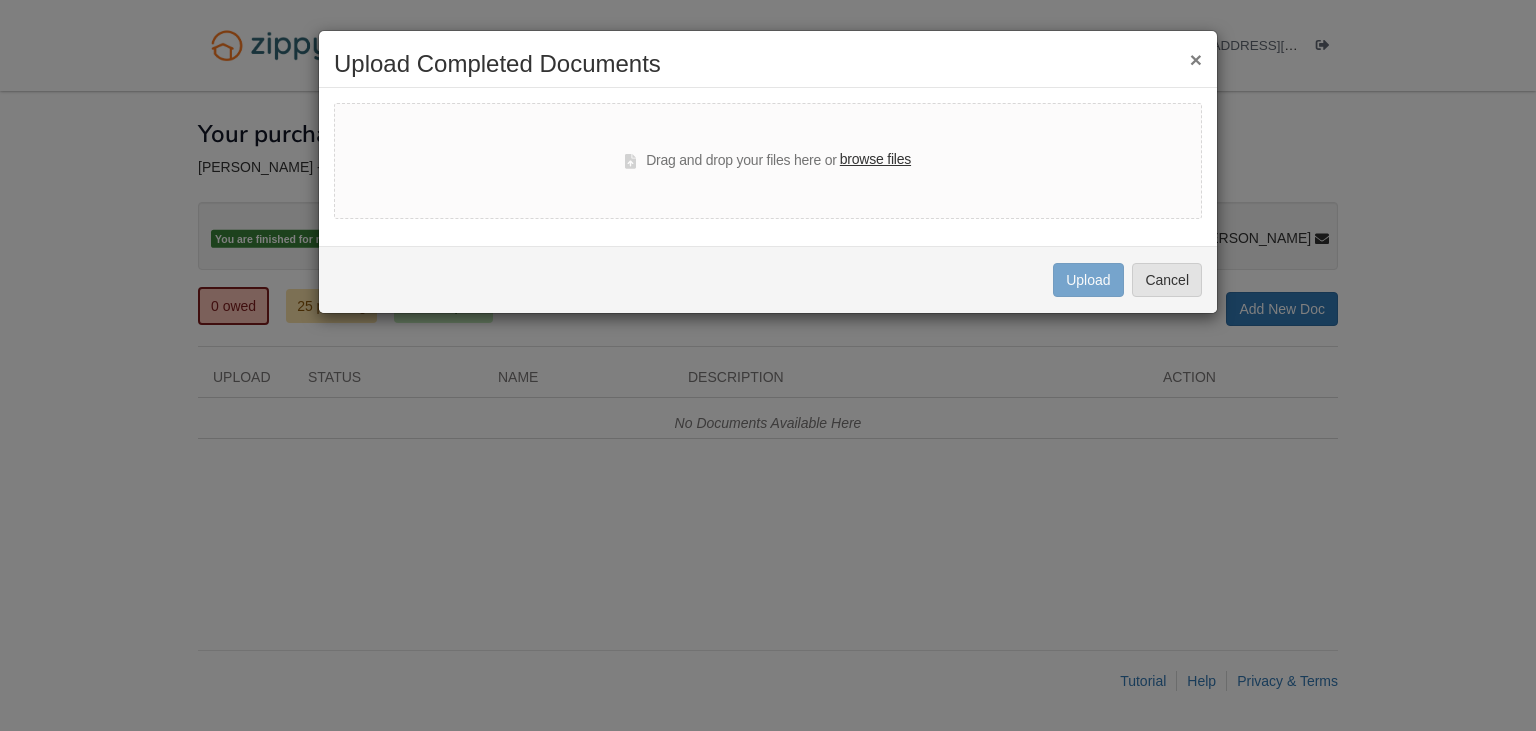 click on "browse files" at bounding box center [875, 160] 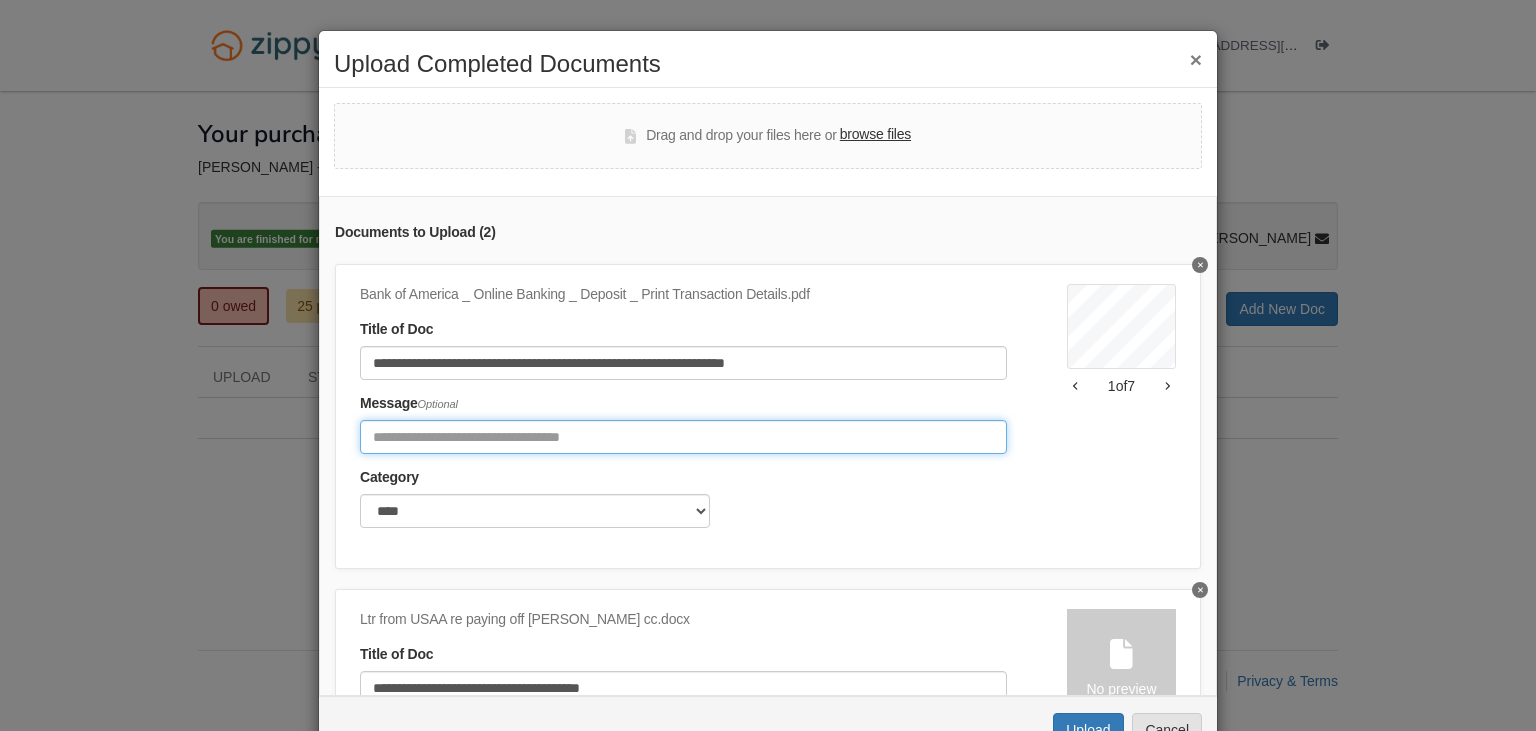 click at bounding box center [683, 437] 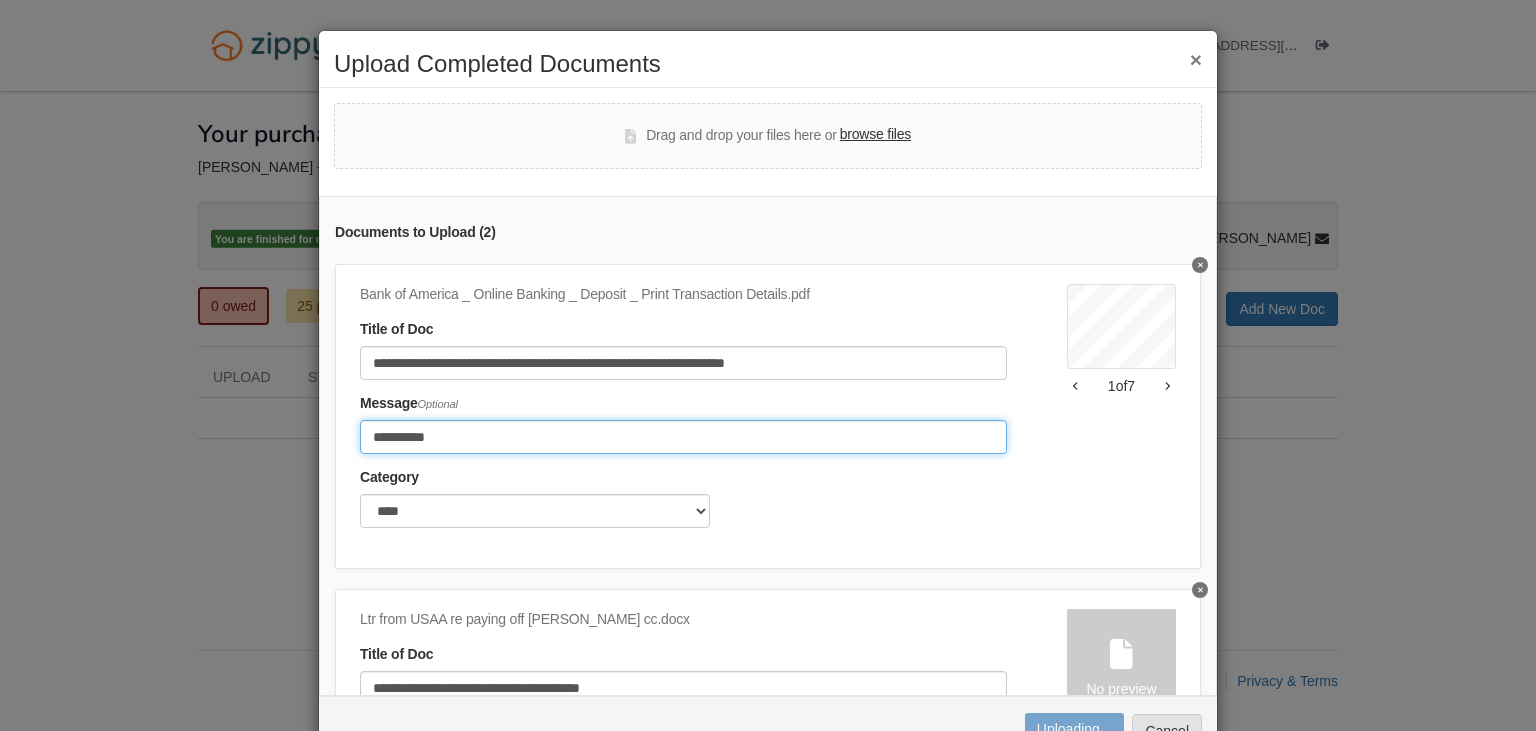 type on "**********" 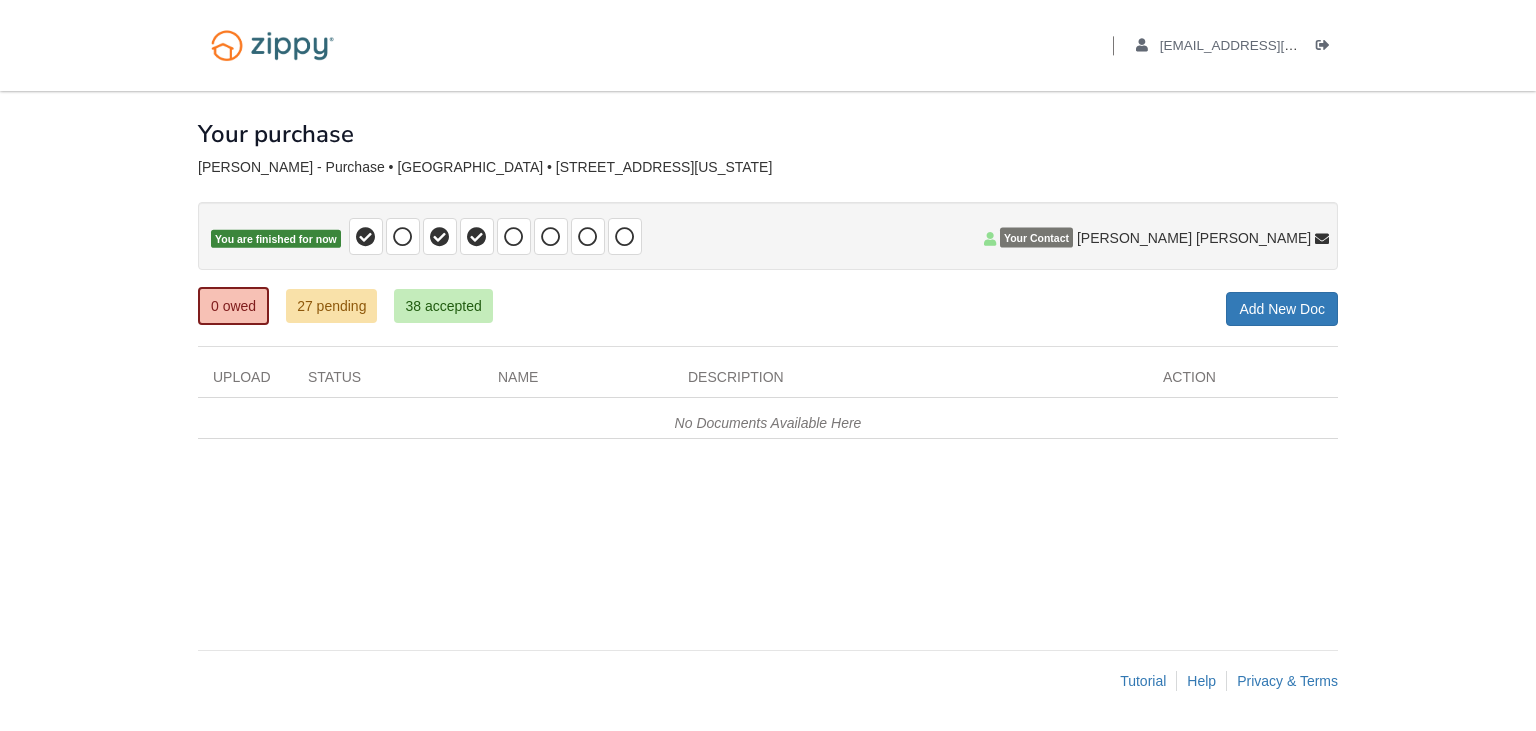 scroll, scrollTop: 0, scrollLeft: 0, axis: both 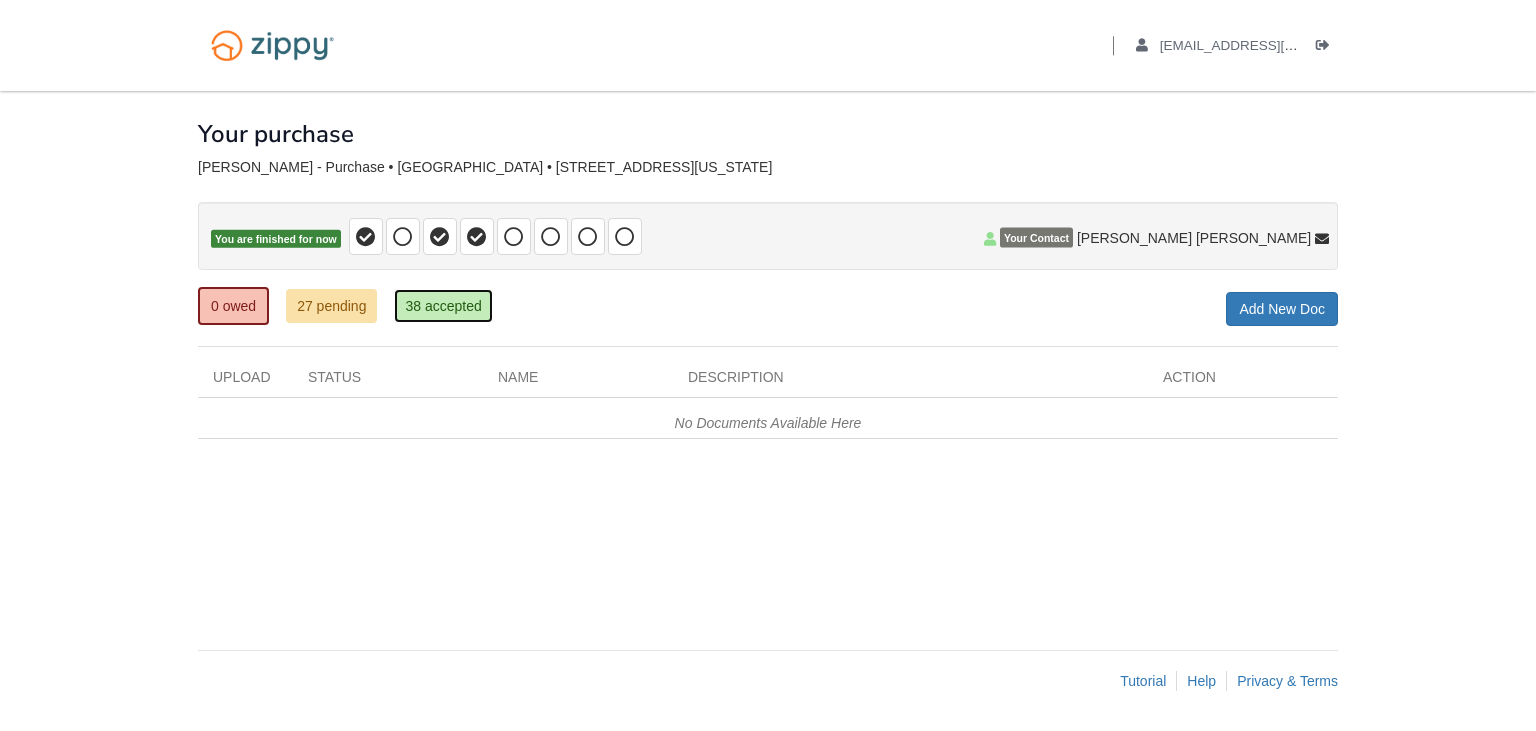 click on "38 accepted" at bounding box center [443, 306] 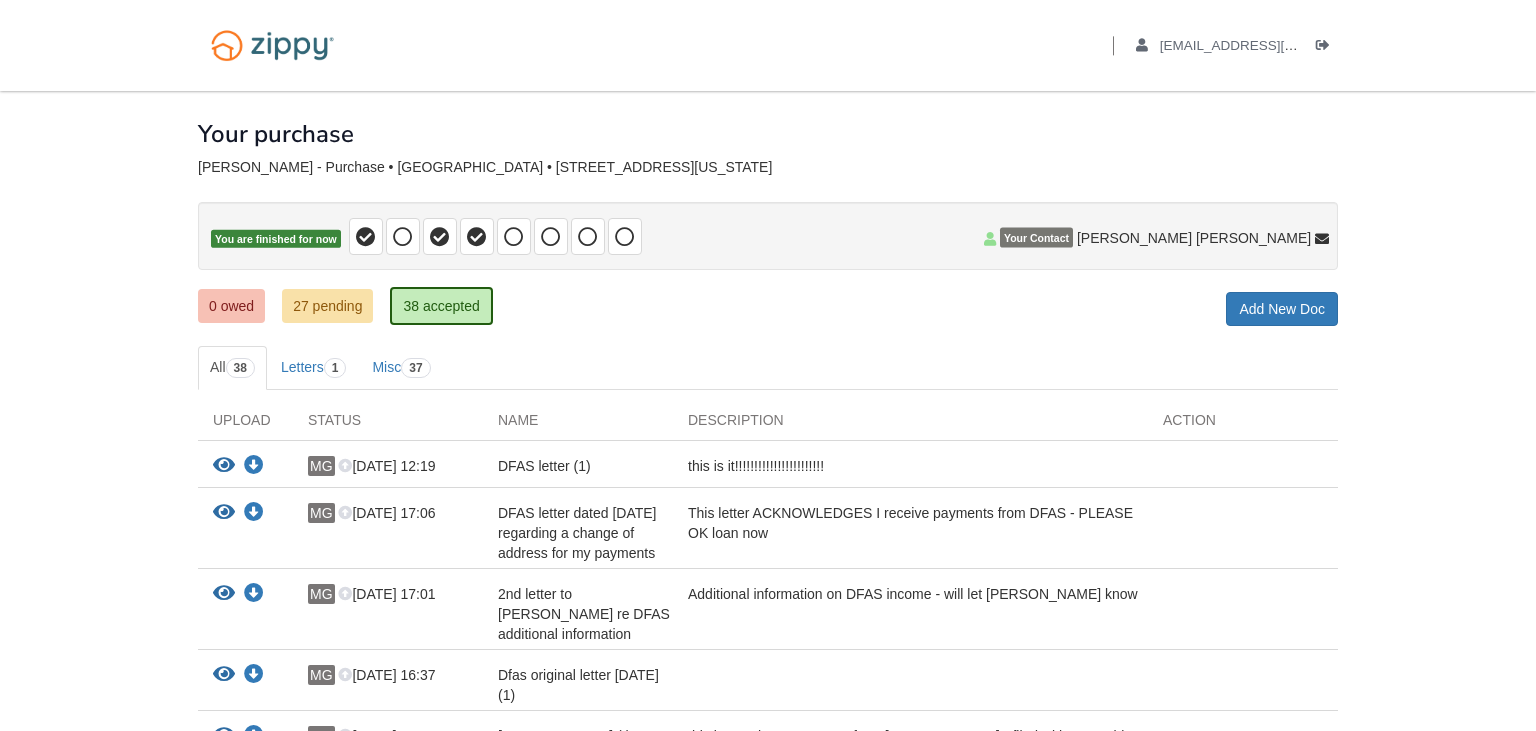 scroll, scrollTop: 0, scrollLeft: 0, axis: both 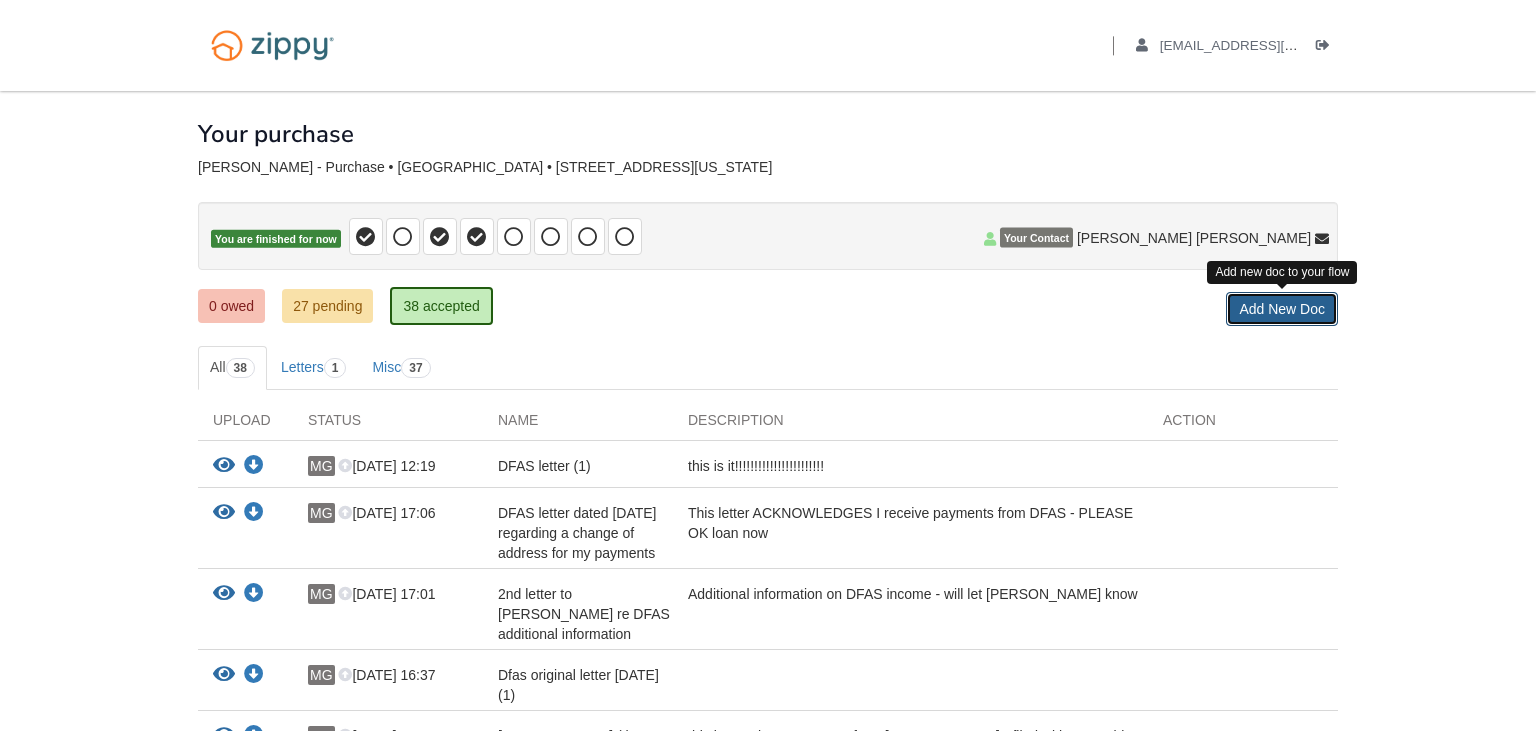 click on "Add New Doc" at bounding box center (1282, 309) 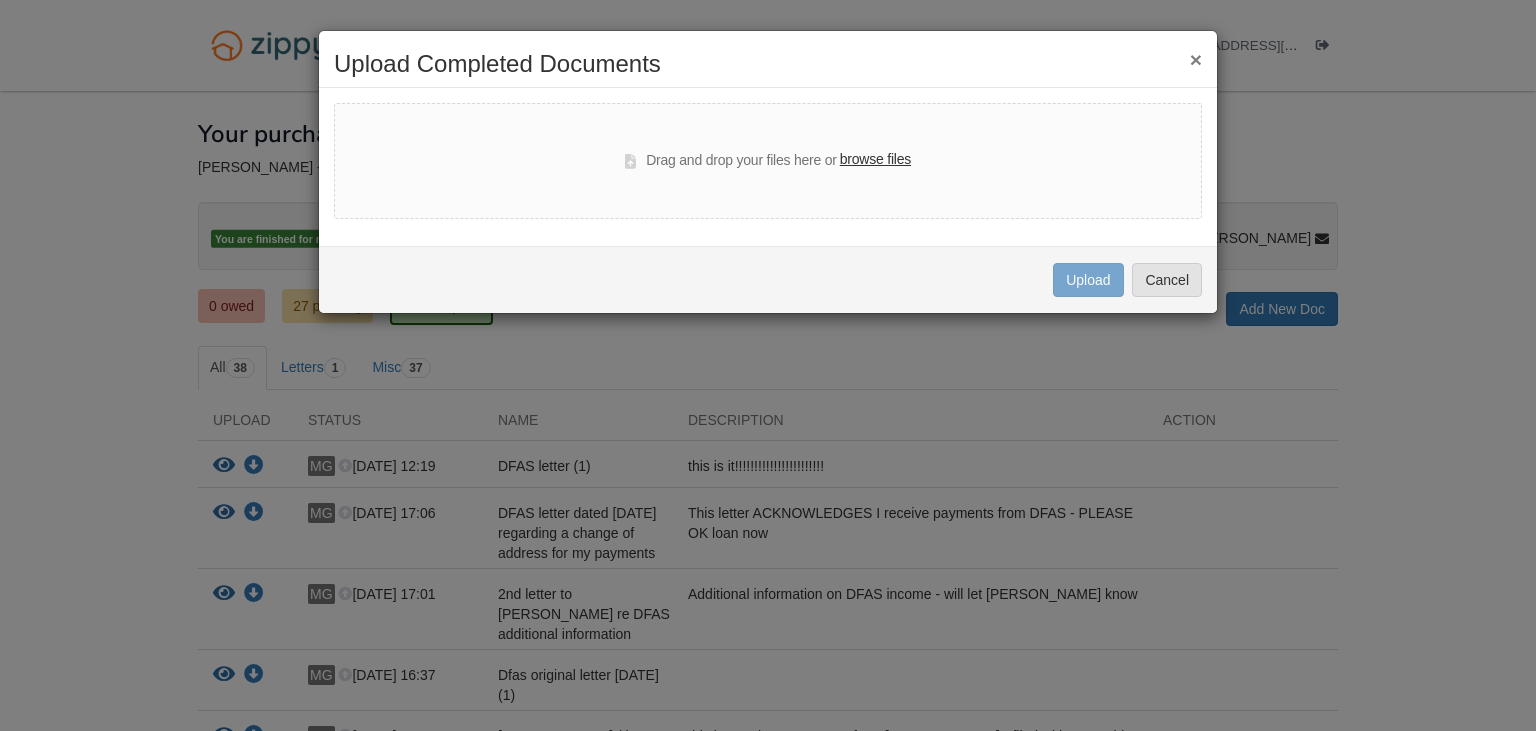 click on "browse files" at bounding box center (875, 160) 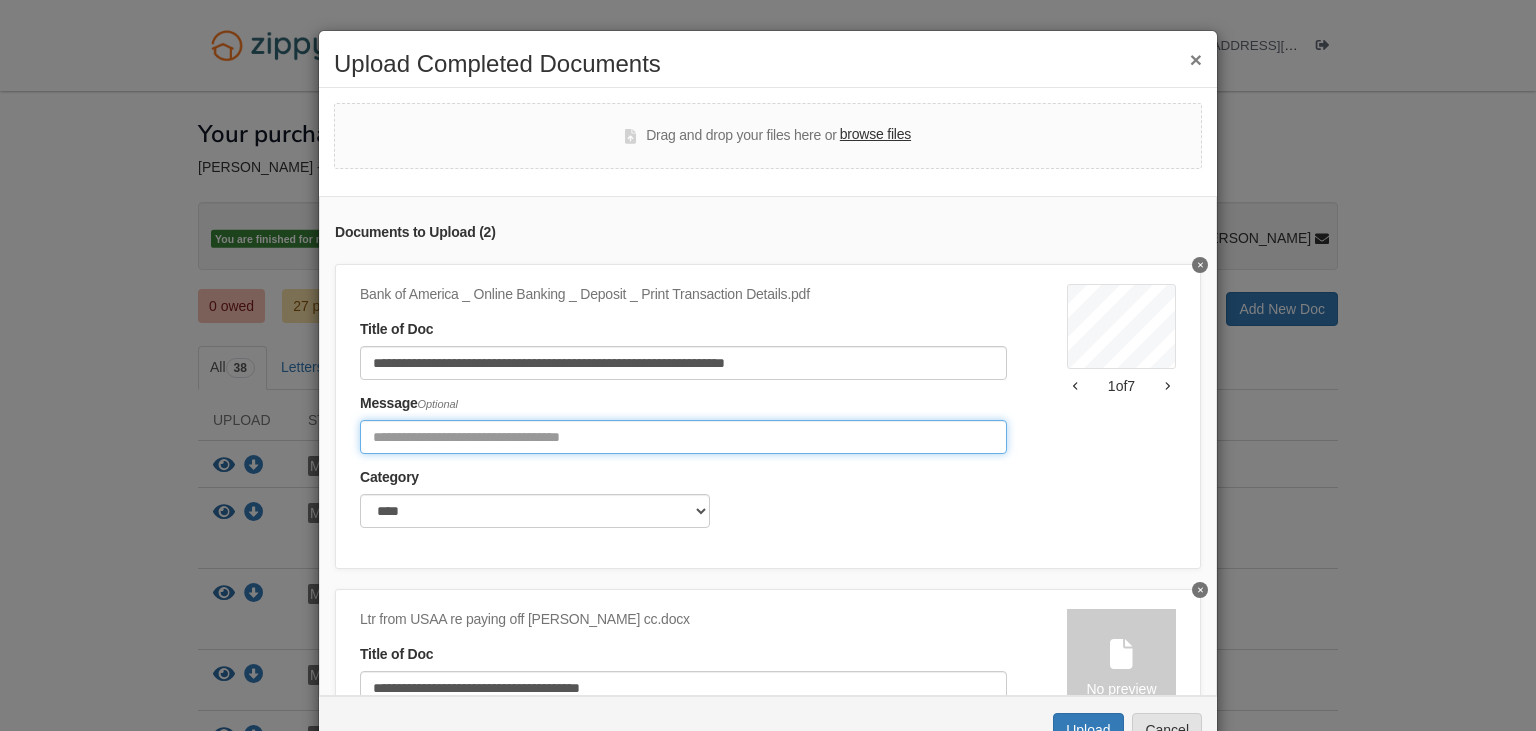 click at bounding box center [683, 437] 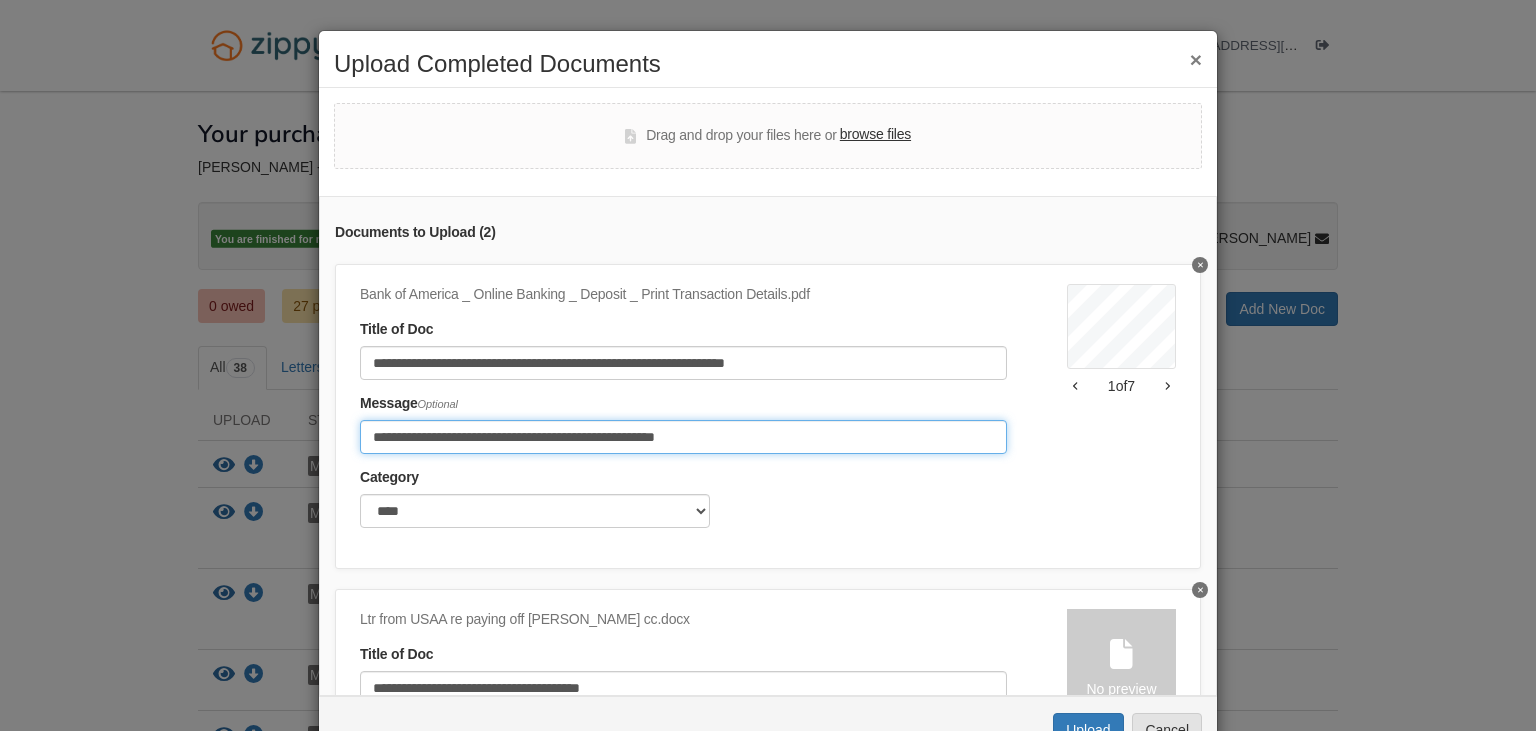 type on "**********" 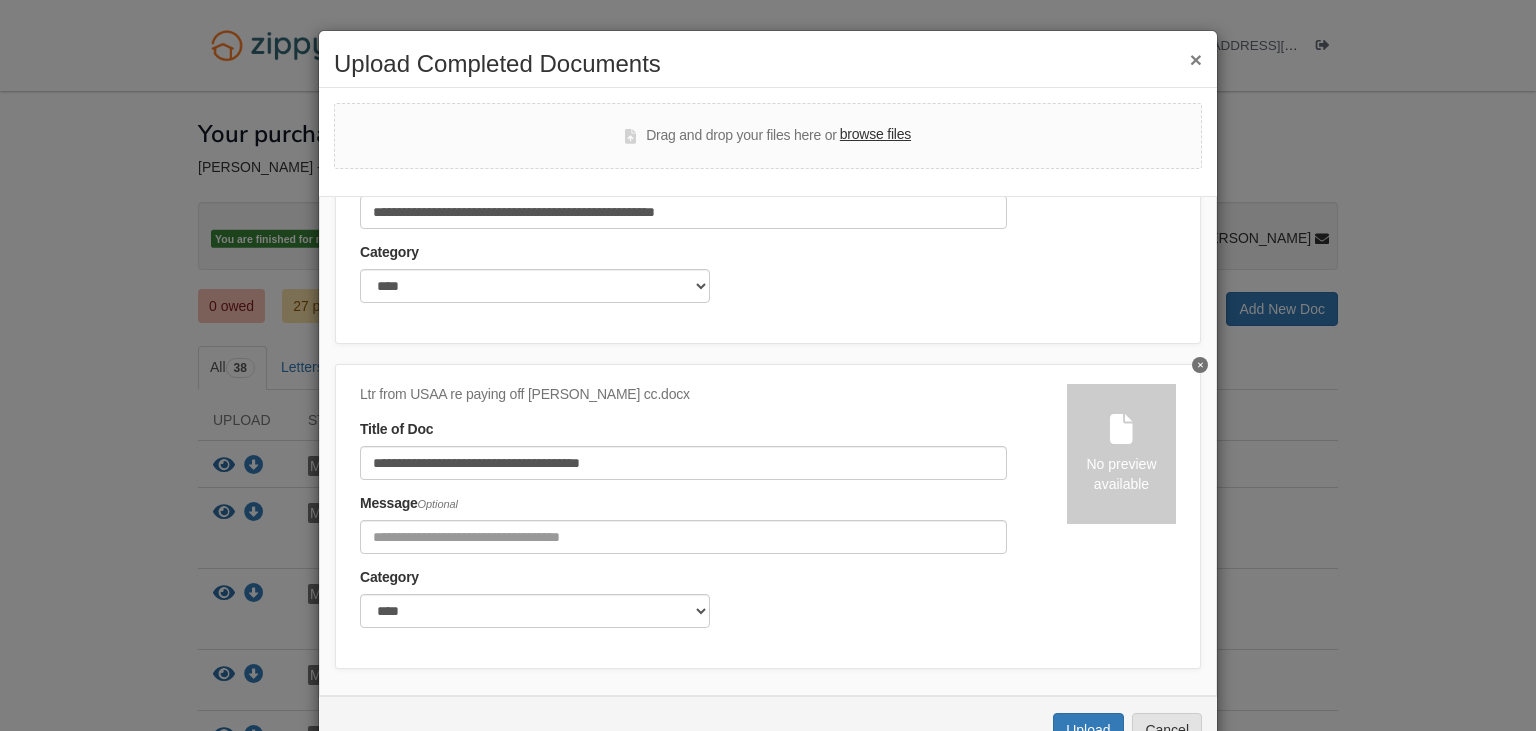 scroll, scrollTop: 231, scrollLeft: 0, axis: vertical 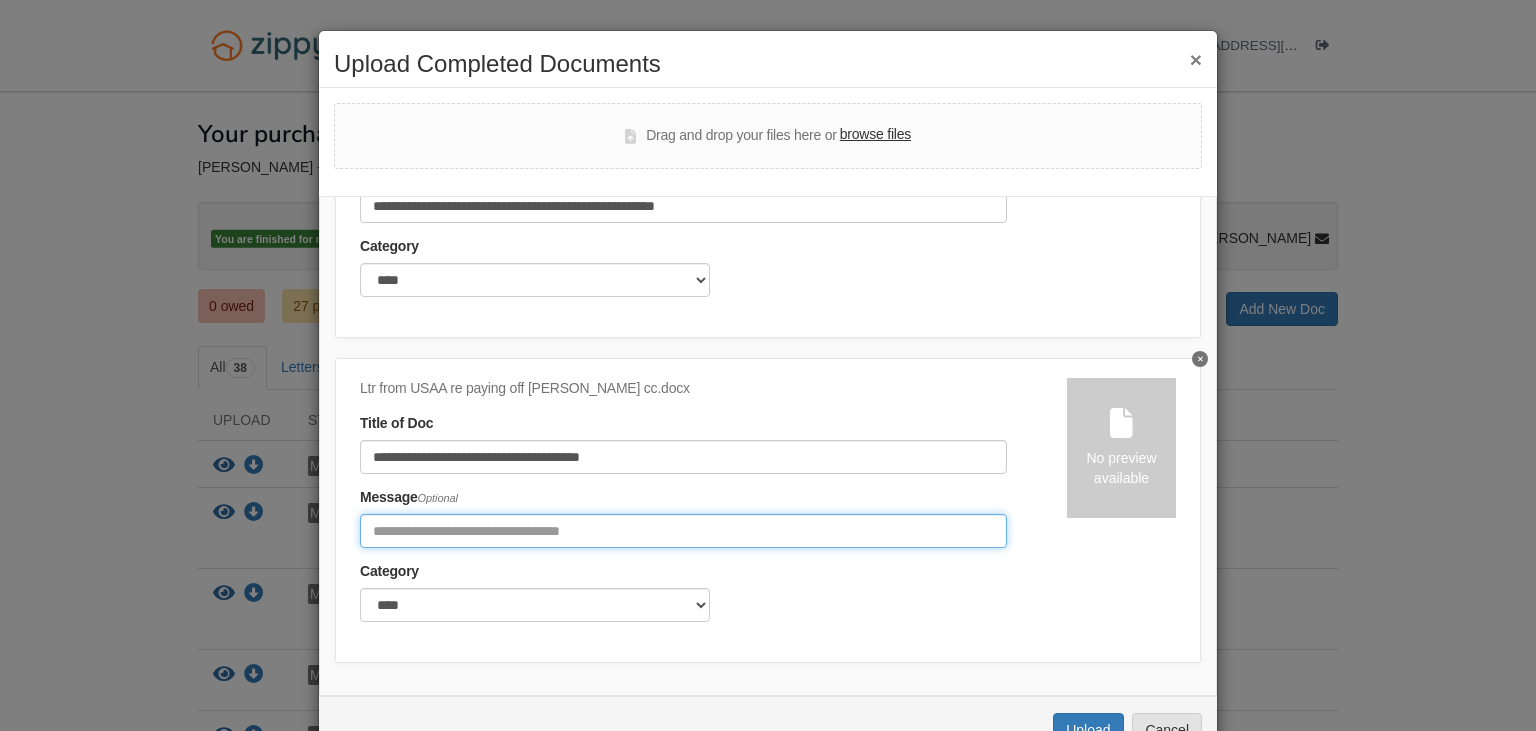click at bounding box center (683, 531) 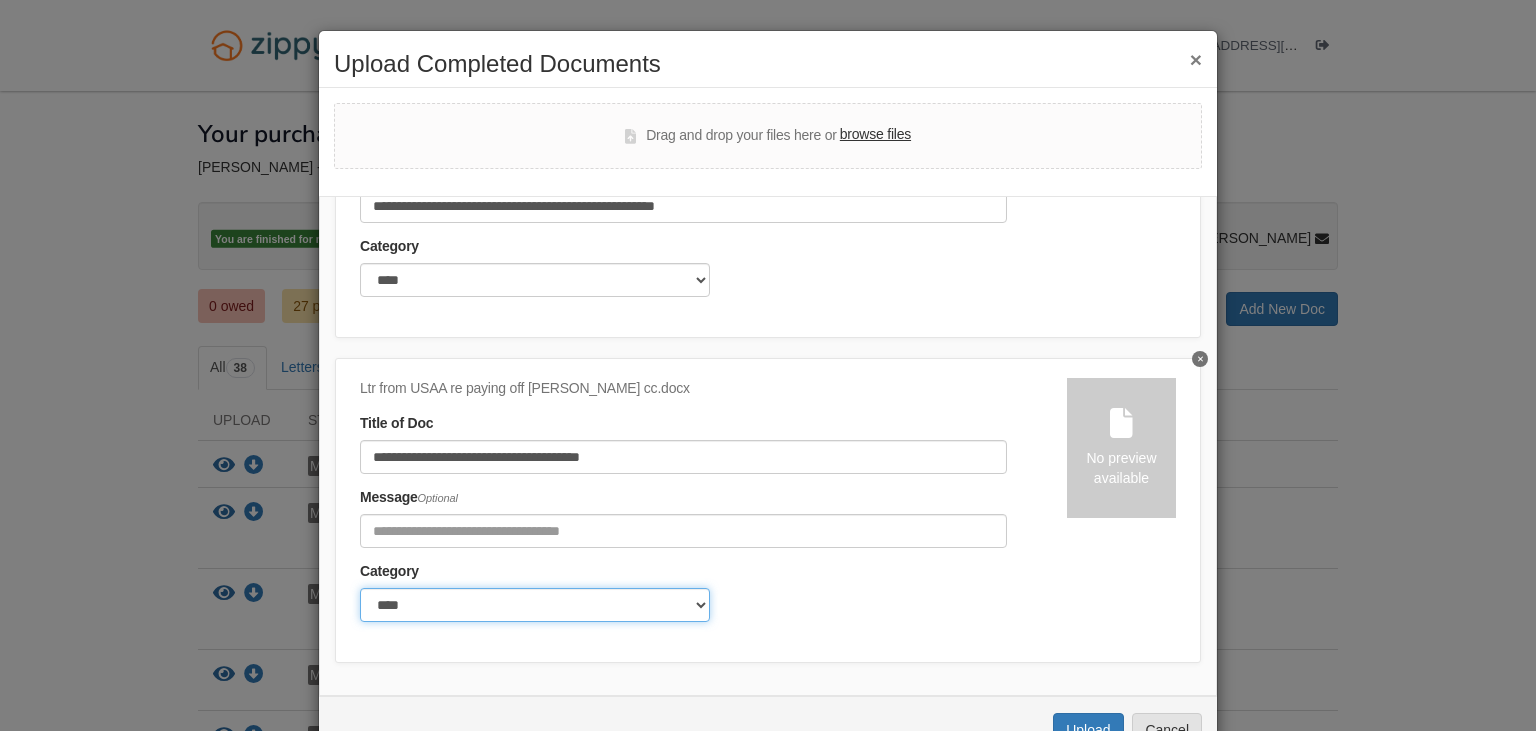 click on "******* ****" 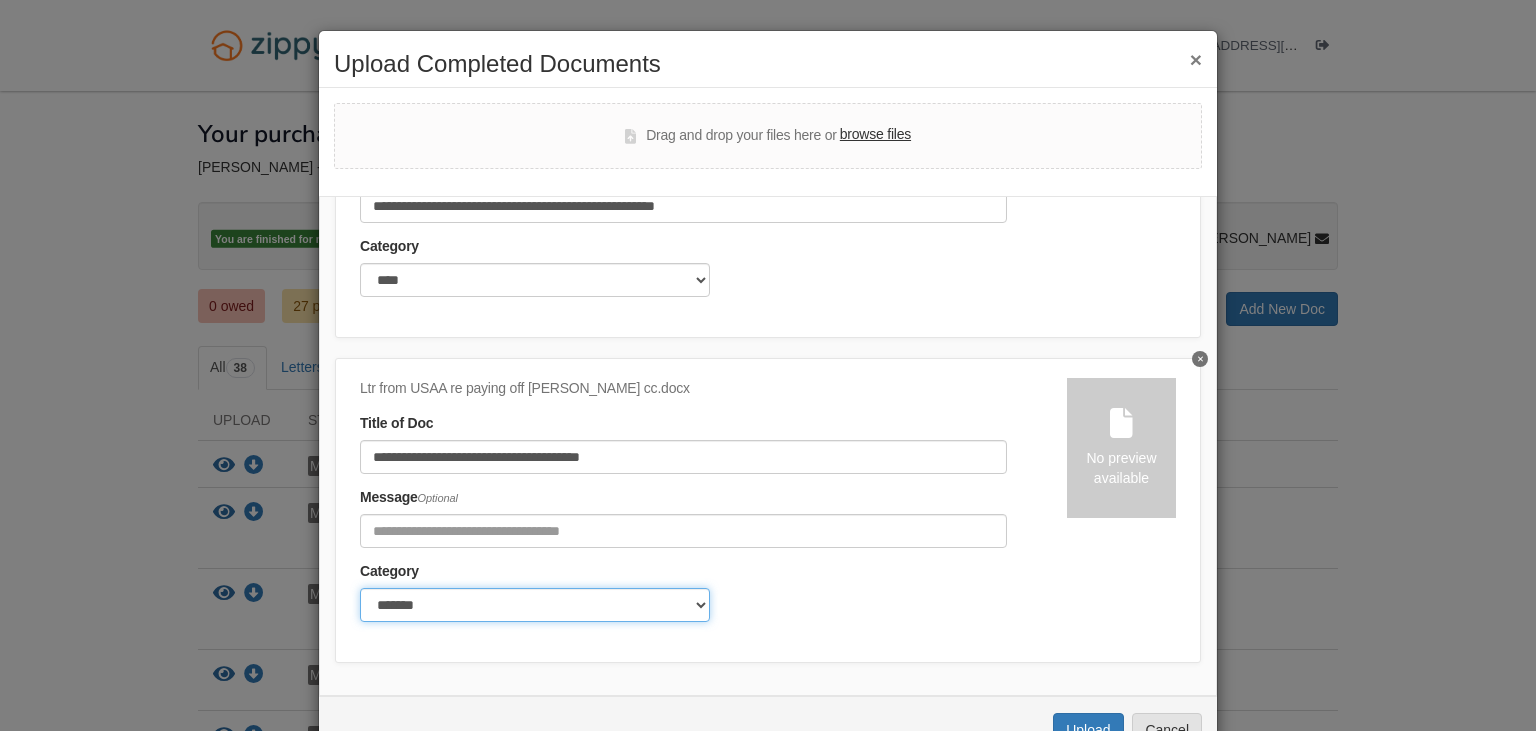 click on "*******" at bounding box center [0, 0] 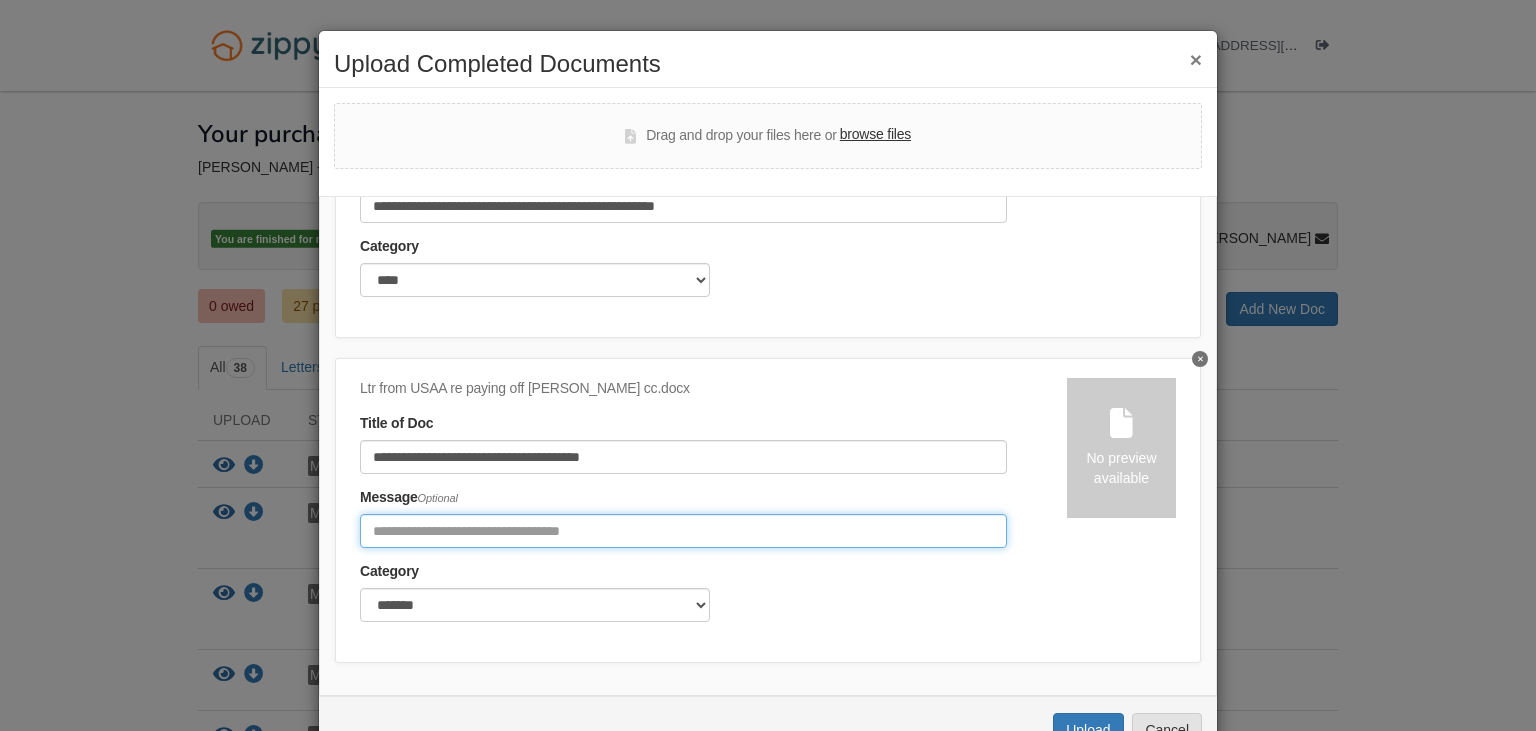 click at bounding box center [683, 531] 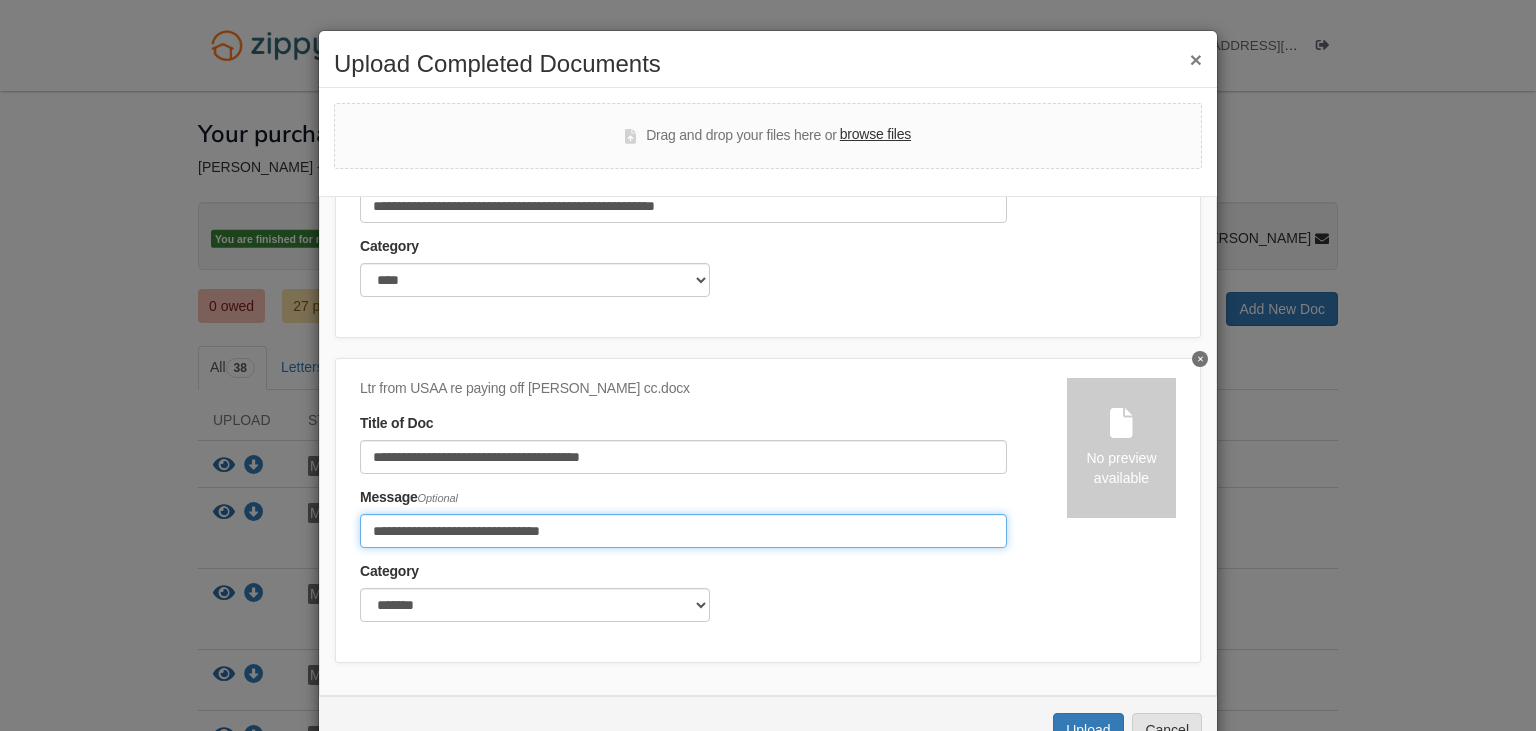click on "**********" at bounding box center (683, 531) 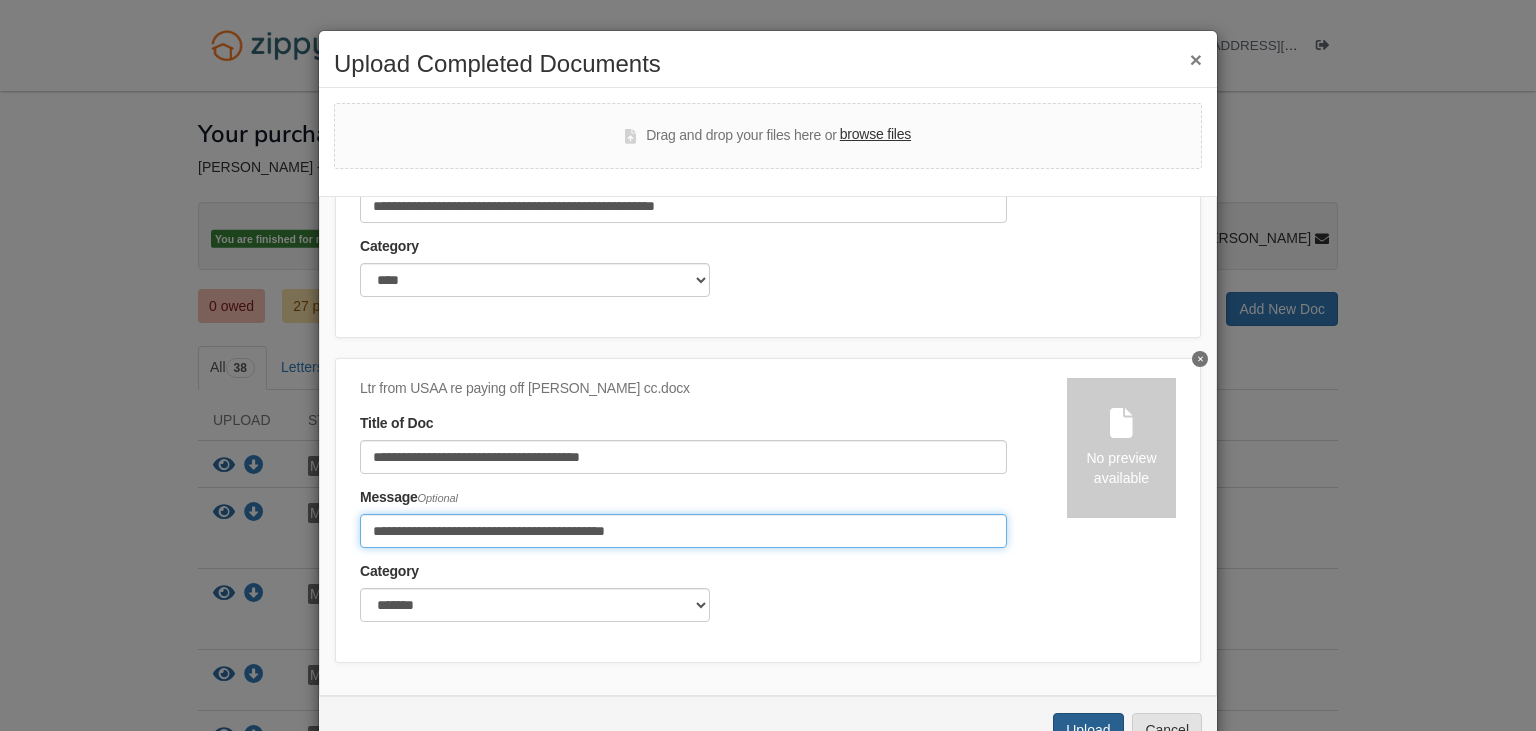 type on "**********" 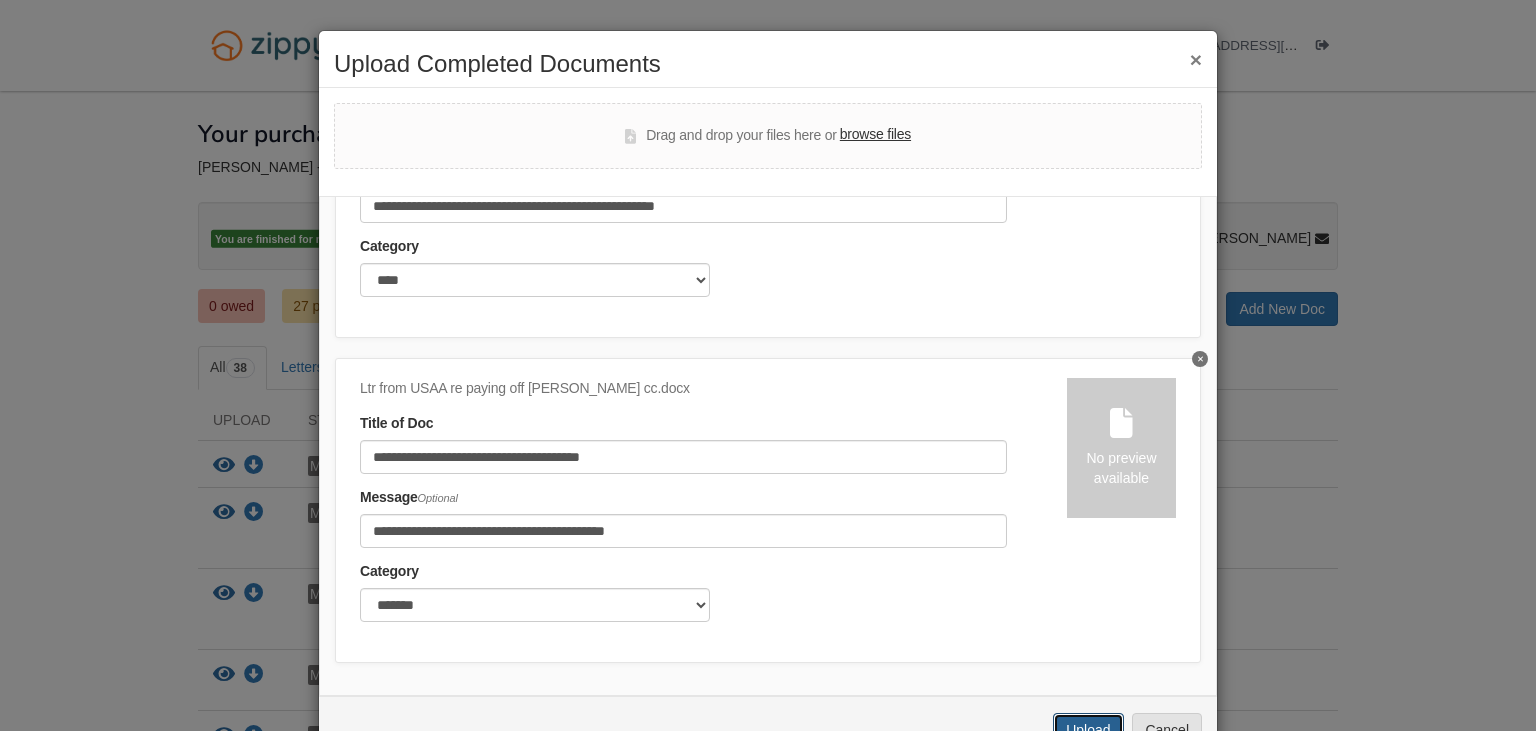 click on "Upload" at bounding box center (1088, 730) 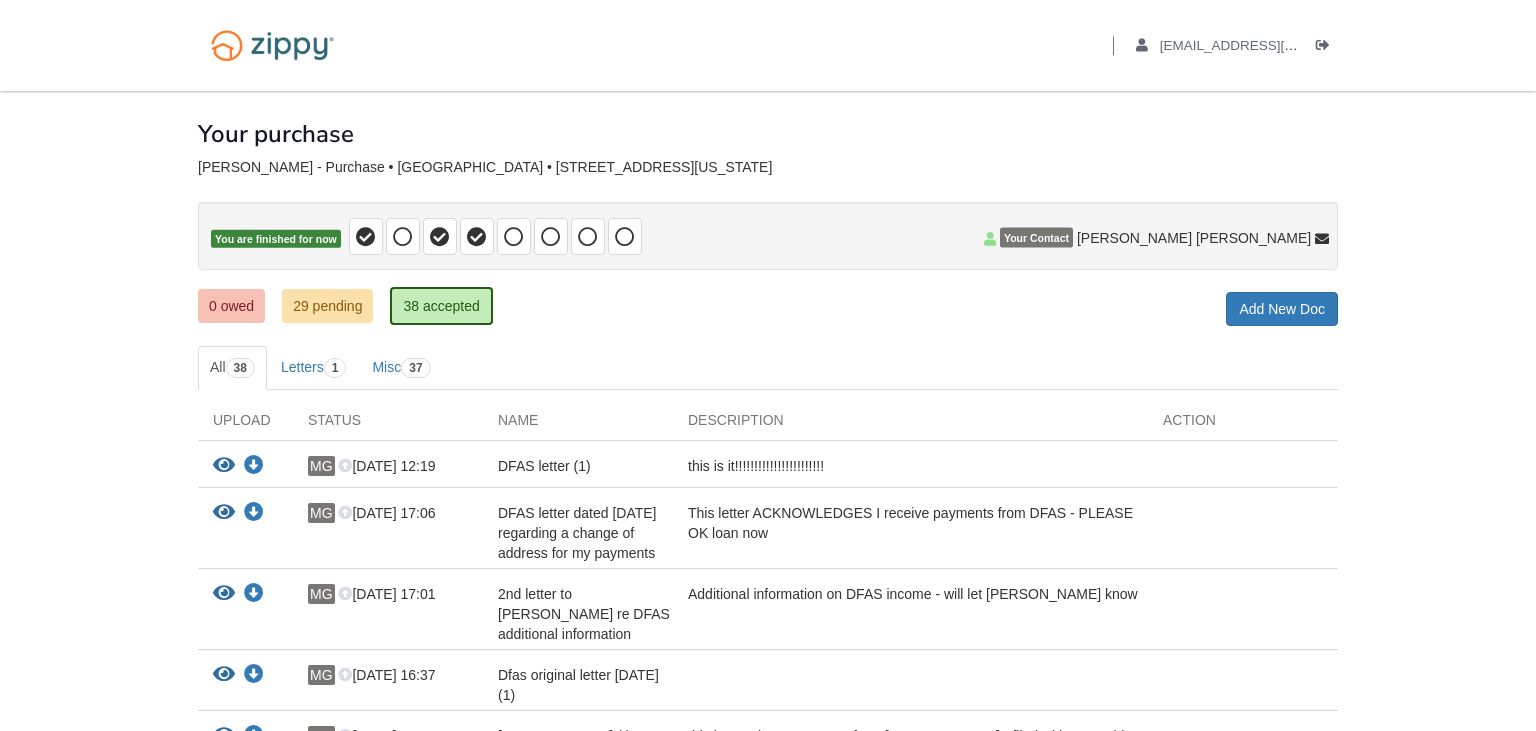 scroll, scrollTop: 0, scrollLeft: 0, axis: both 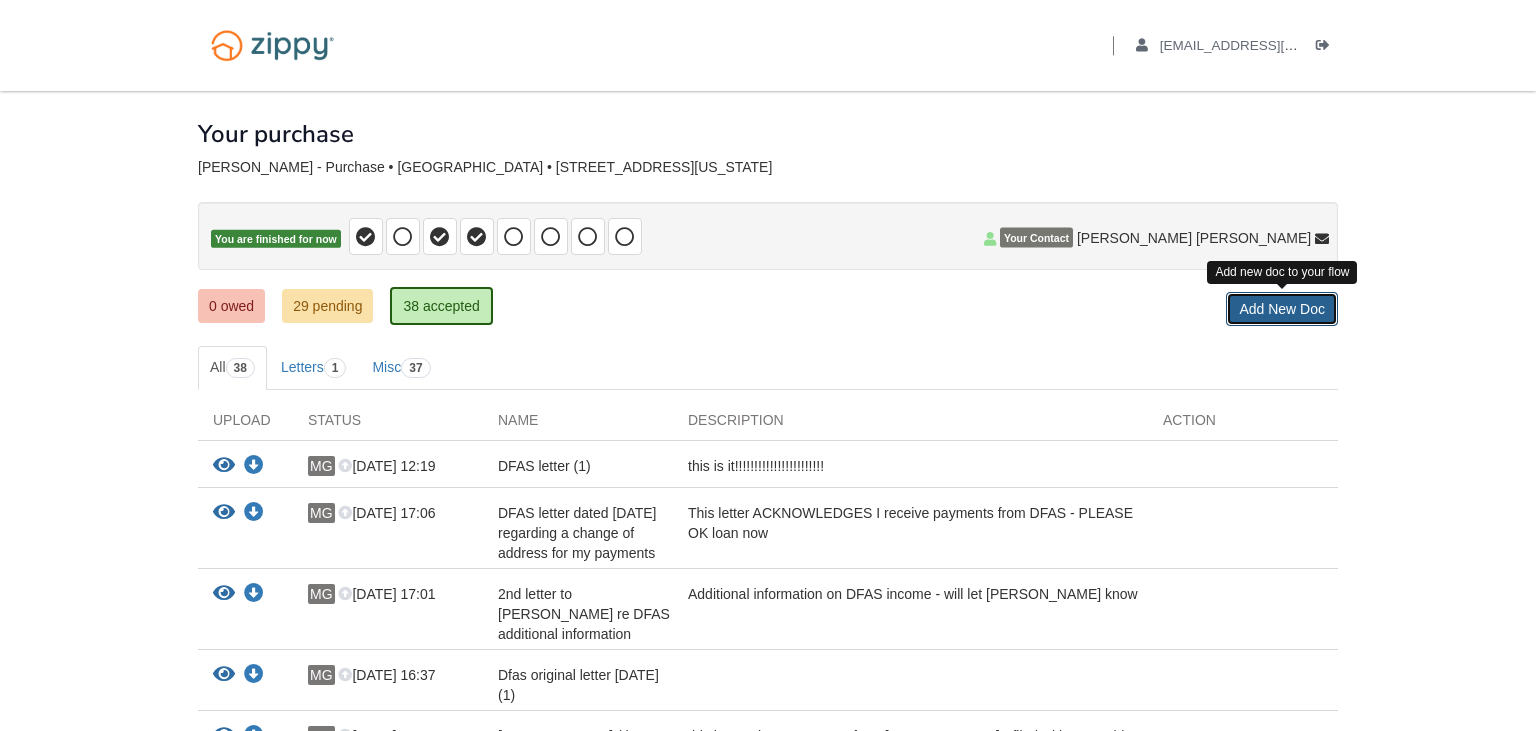 click on "Add New Doc" at bounding box center (1282, 309) 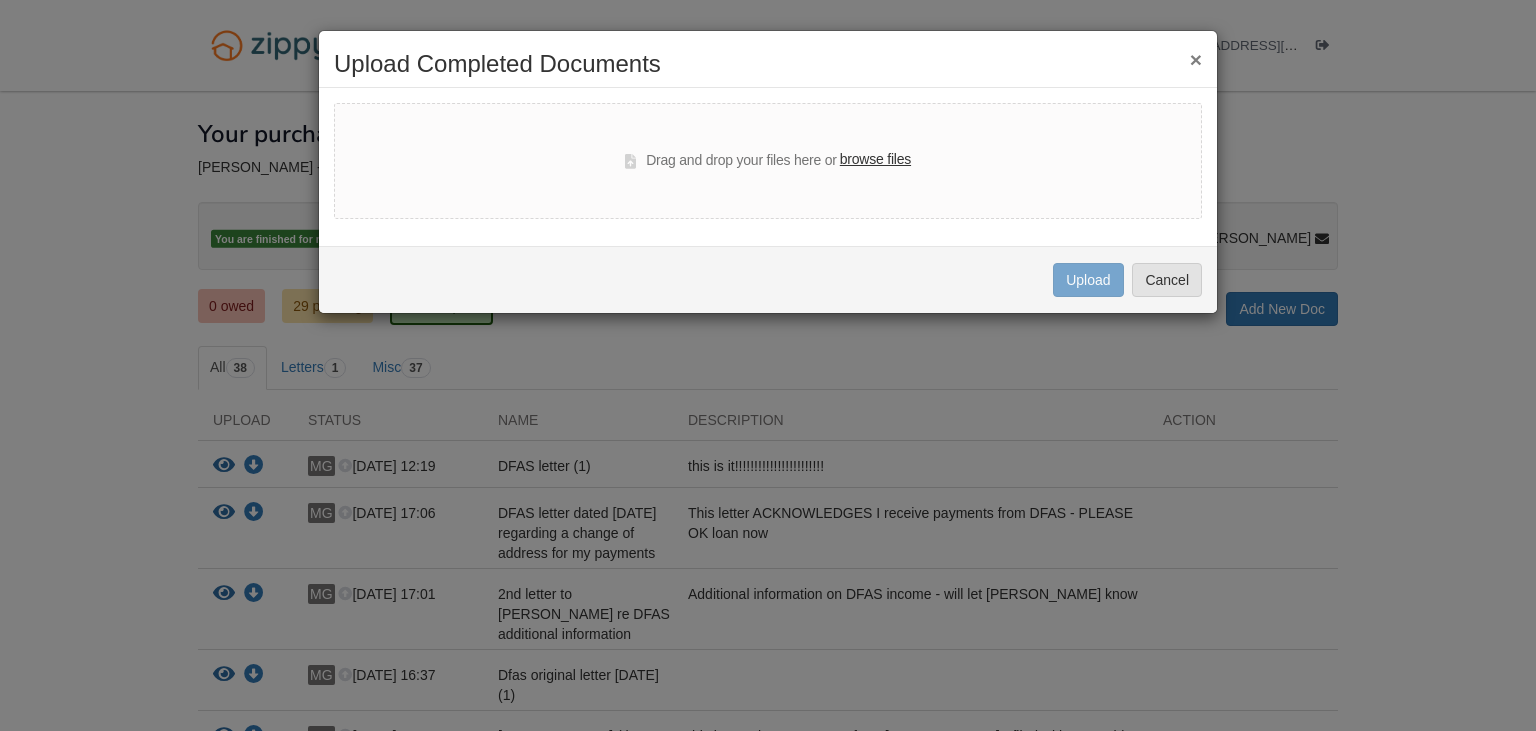 click on "browse files" at bounding box center [875, 160] 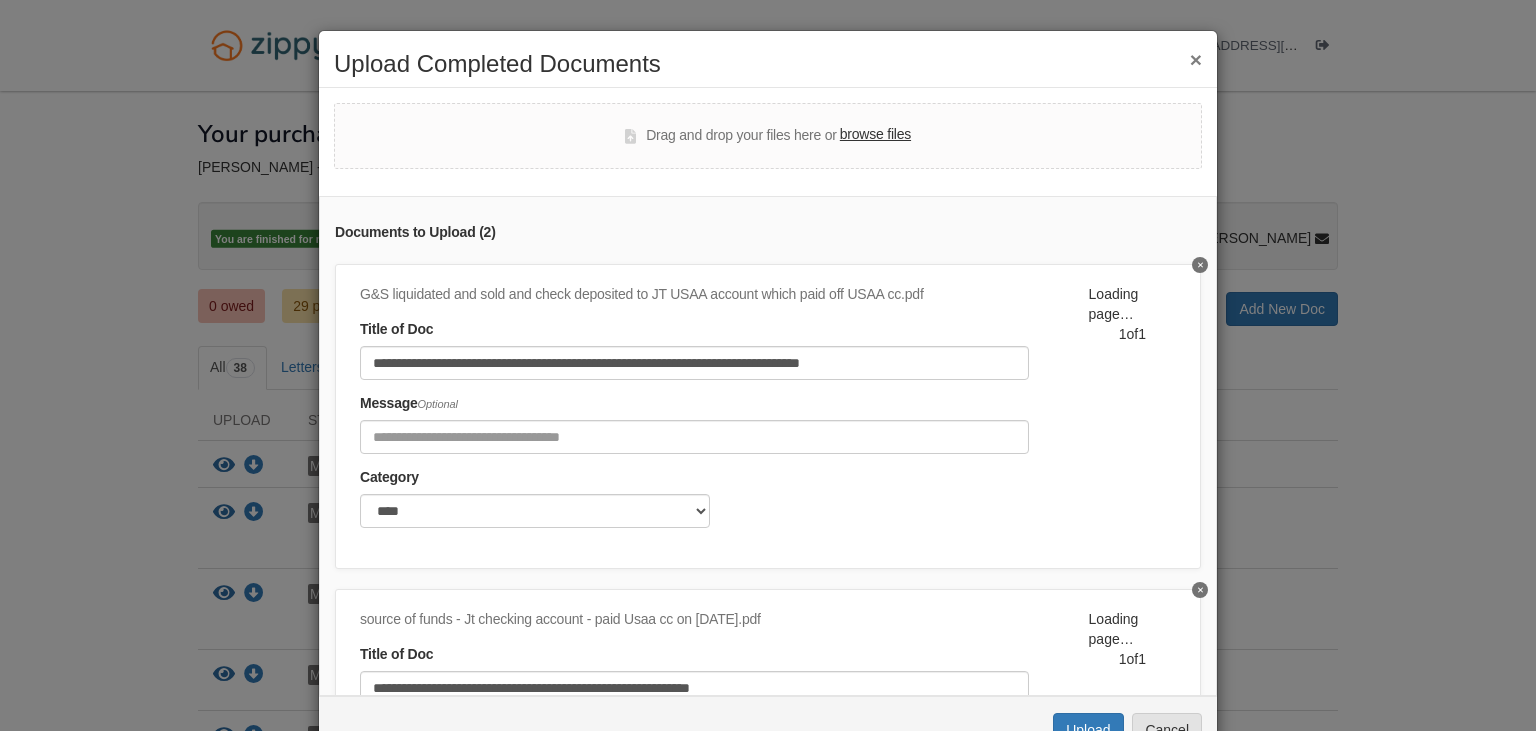 scroll, scrollTop: 231, scrollLeft: 0, axis: vertical 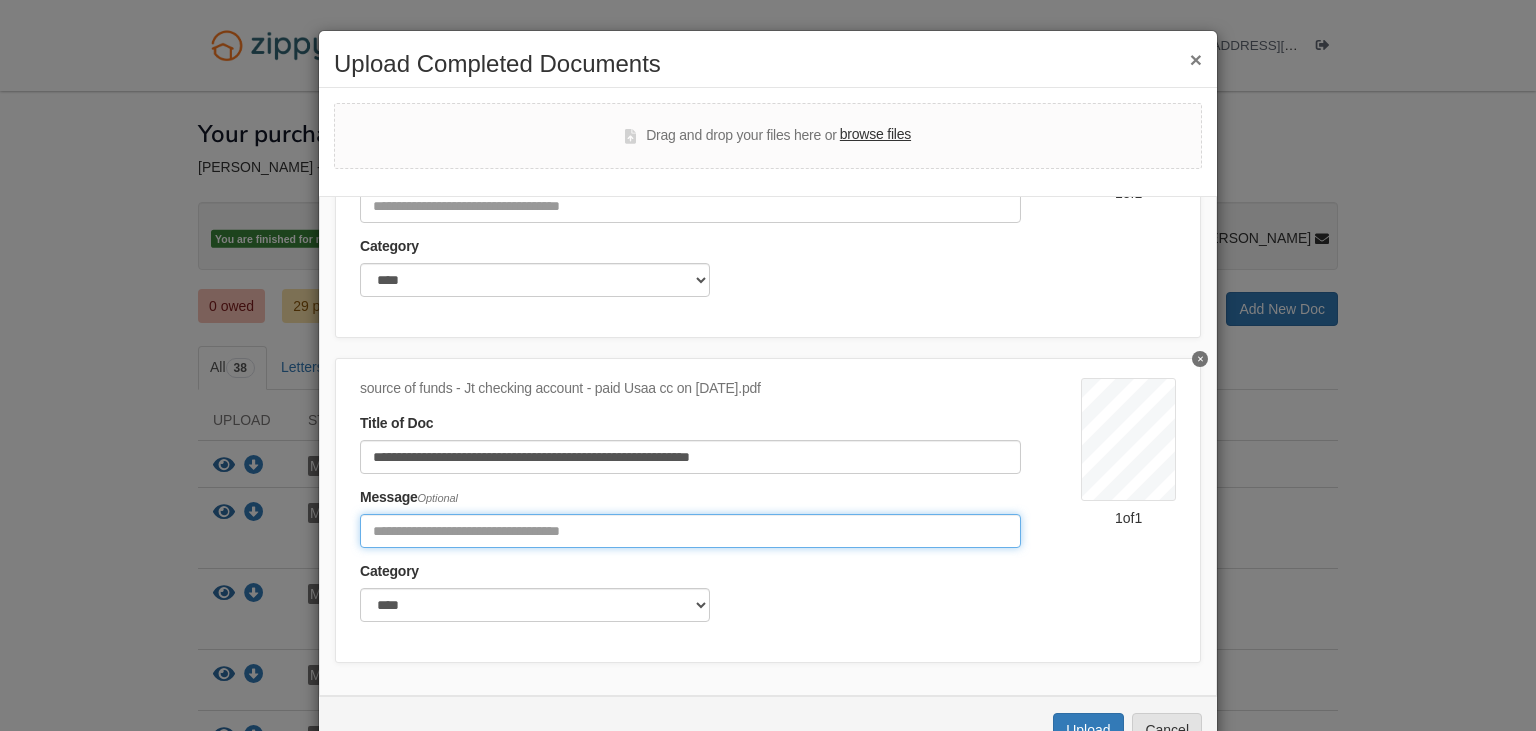 click at bounding box center [690, 531] 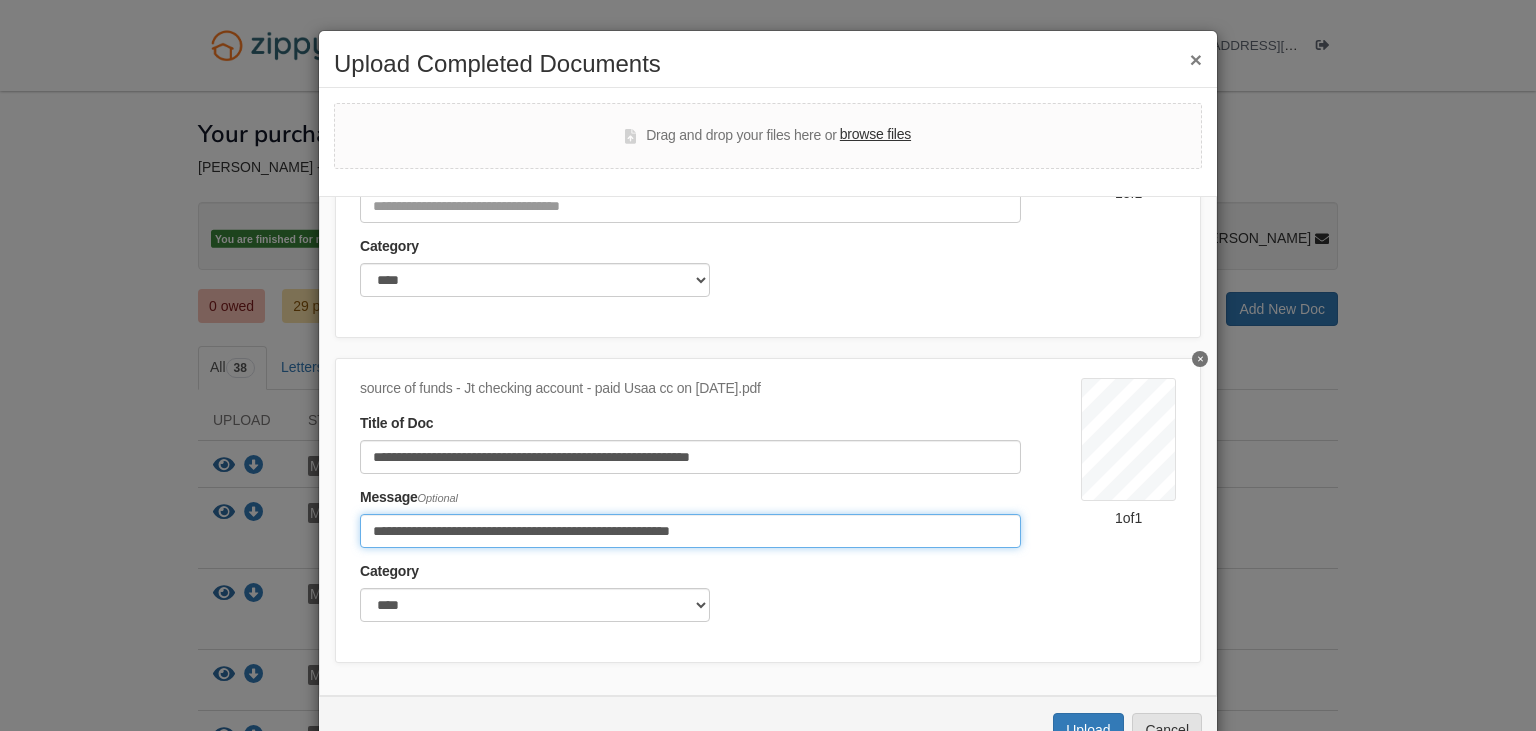 type on "**********" 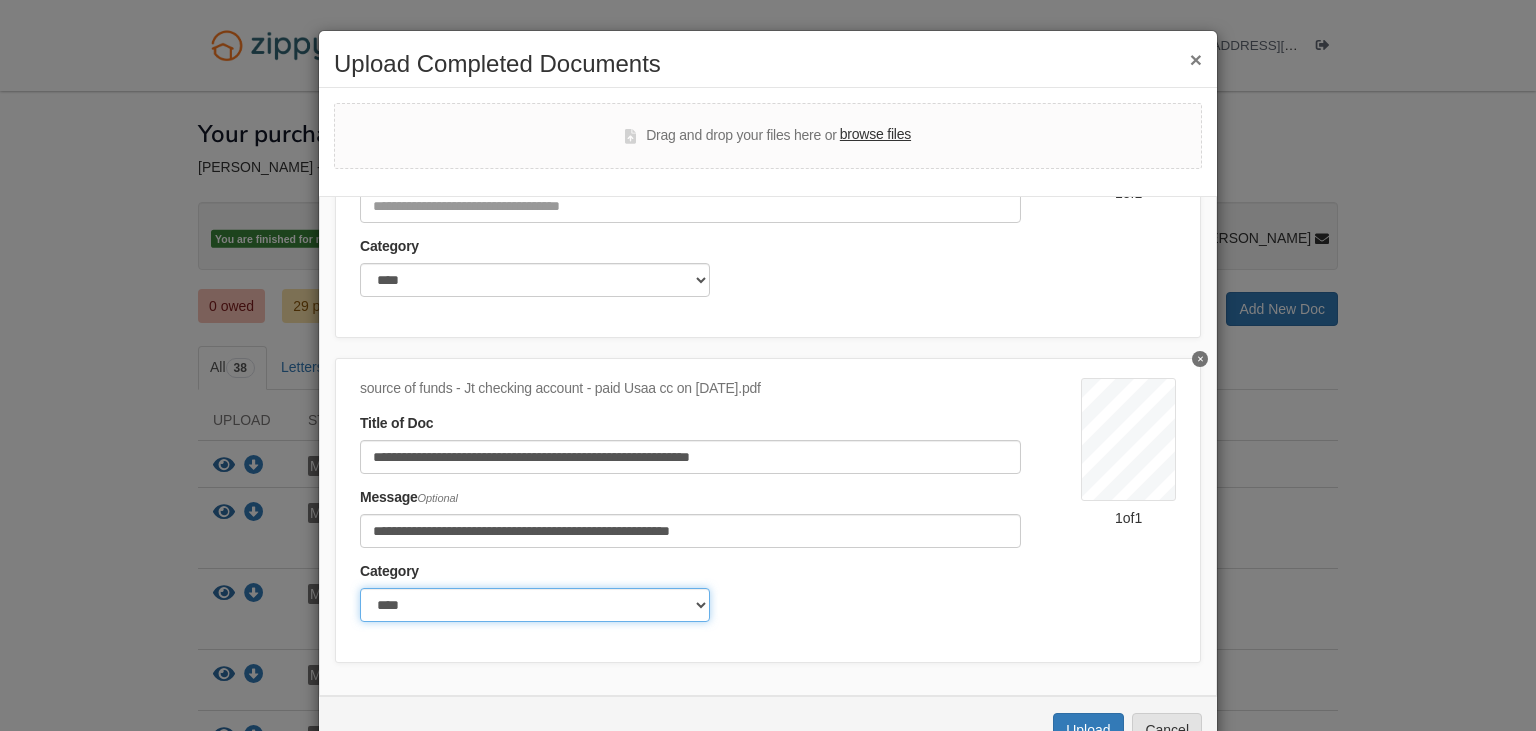 click on "******* ****" 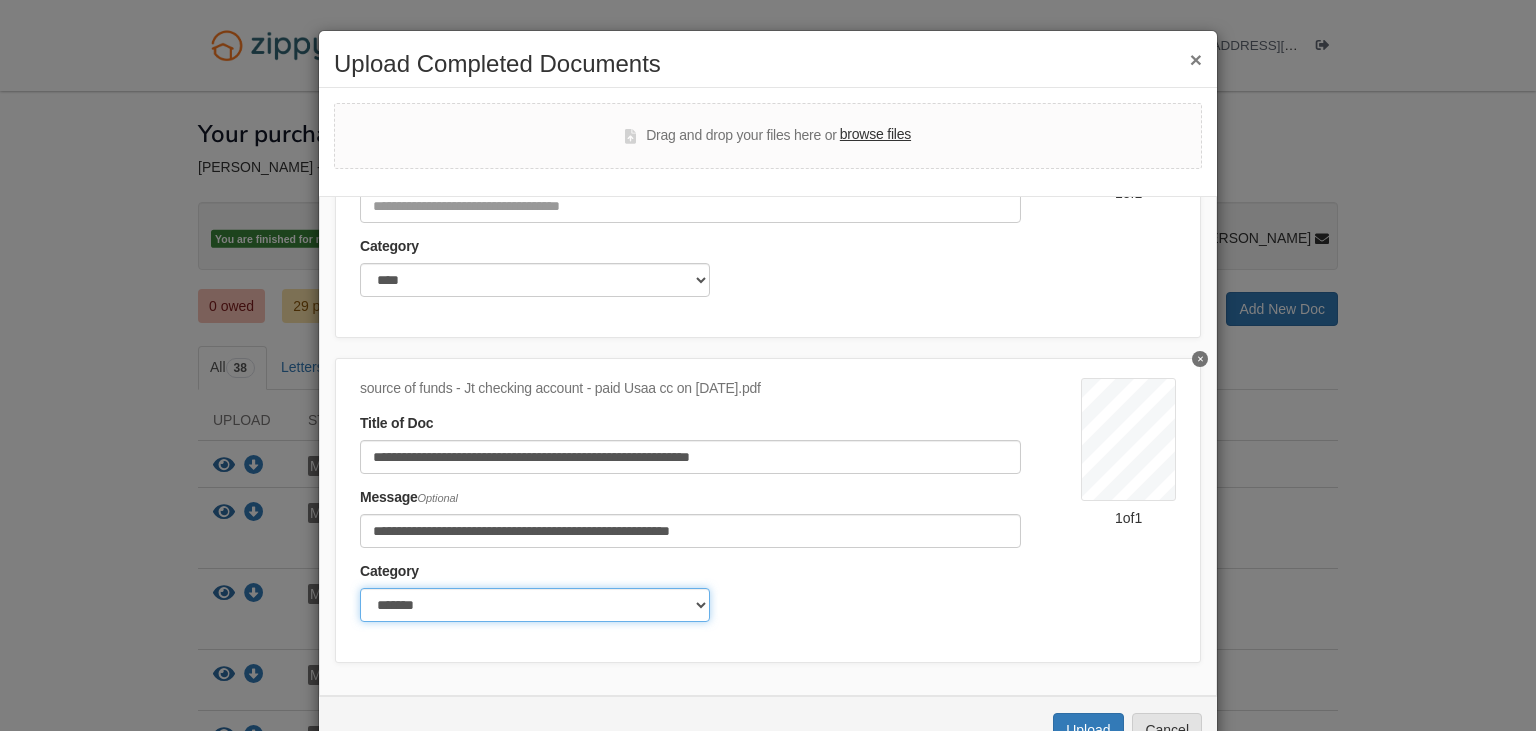 click on "*******" at bounding box center (0, 0) 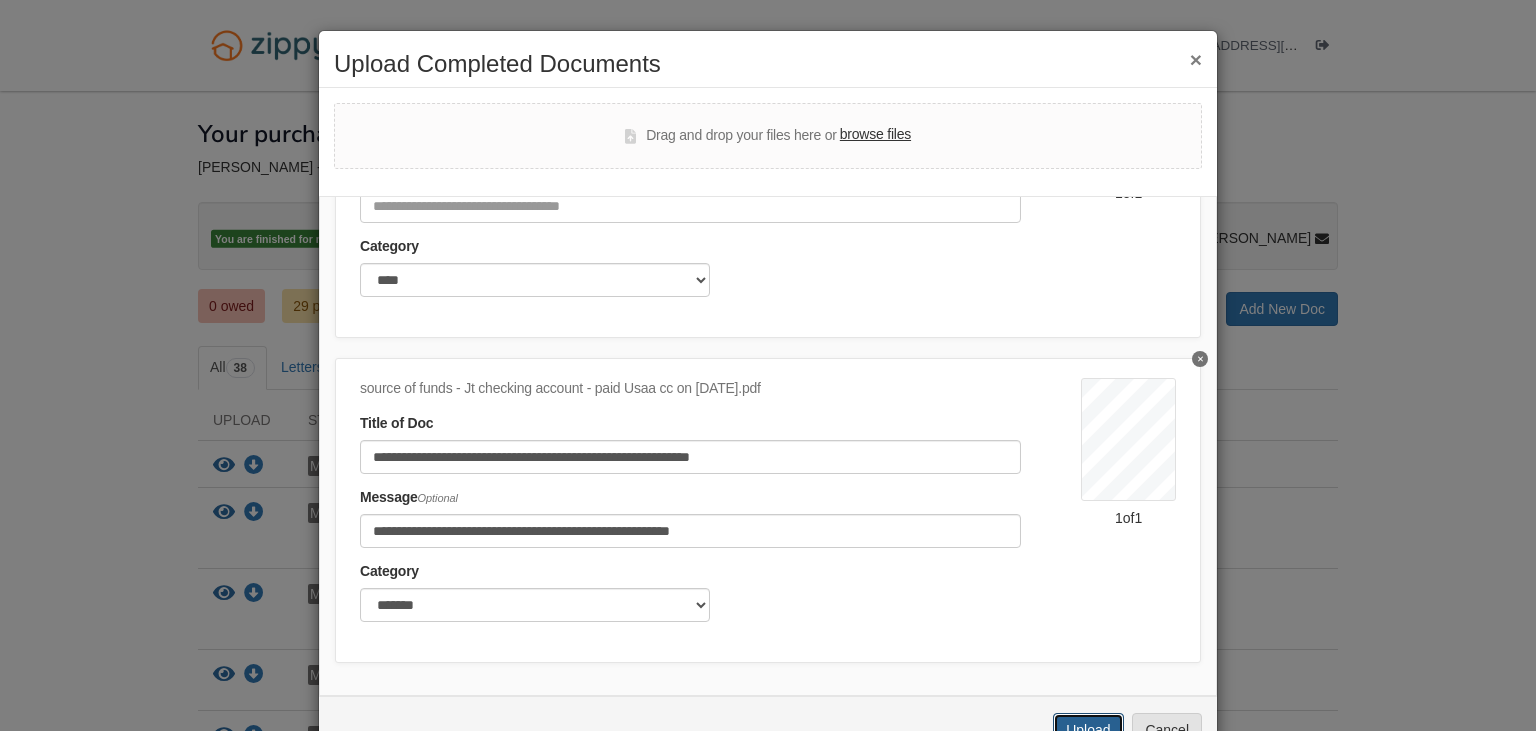 click on "Upload" at bounding box center (1088, 730) 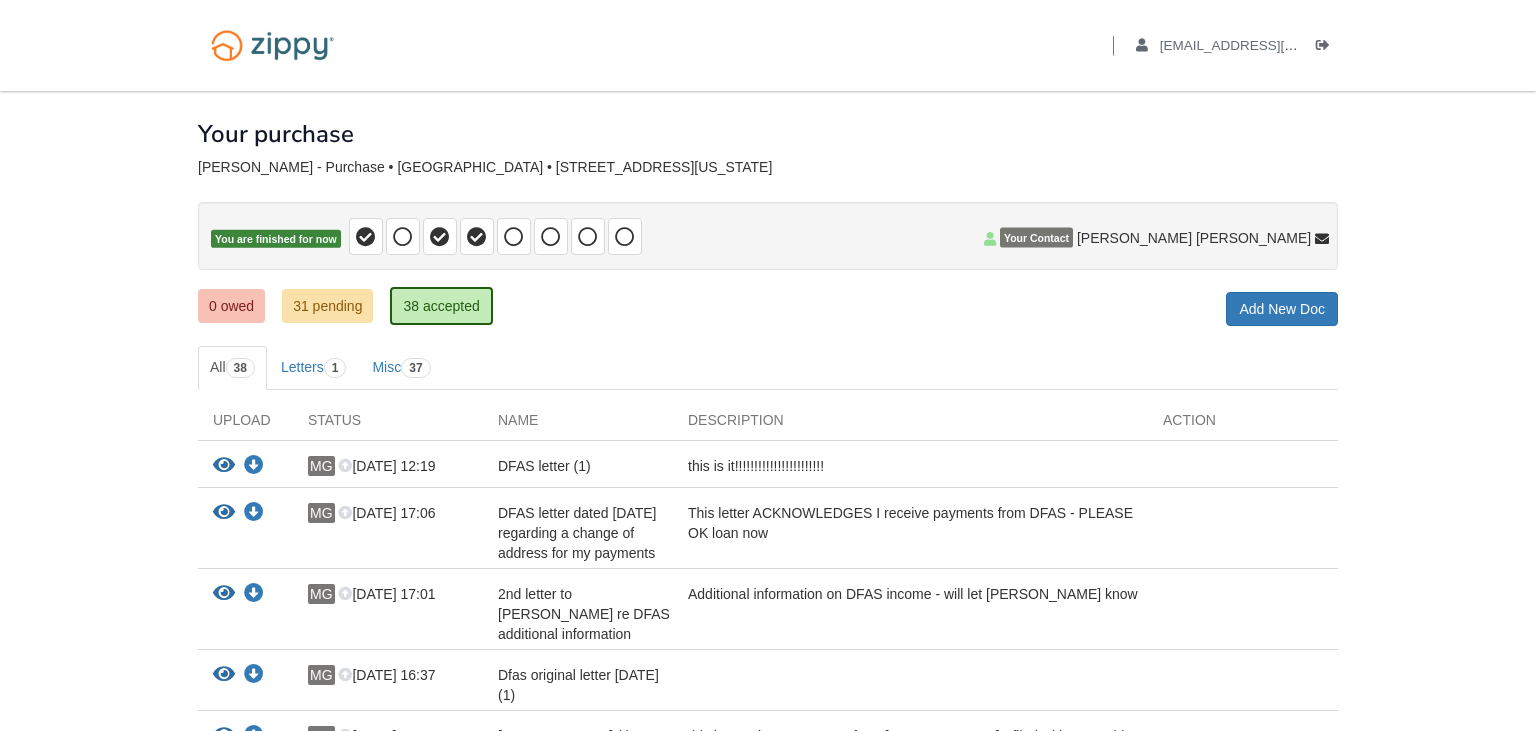 scroll, scrollTop: 0, scrollLeft: 0, axis: both 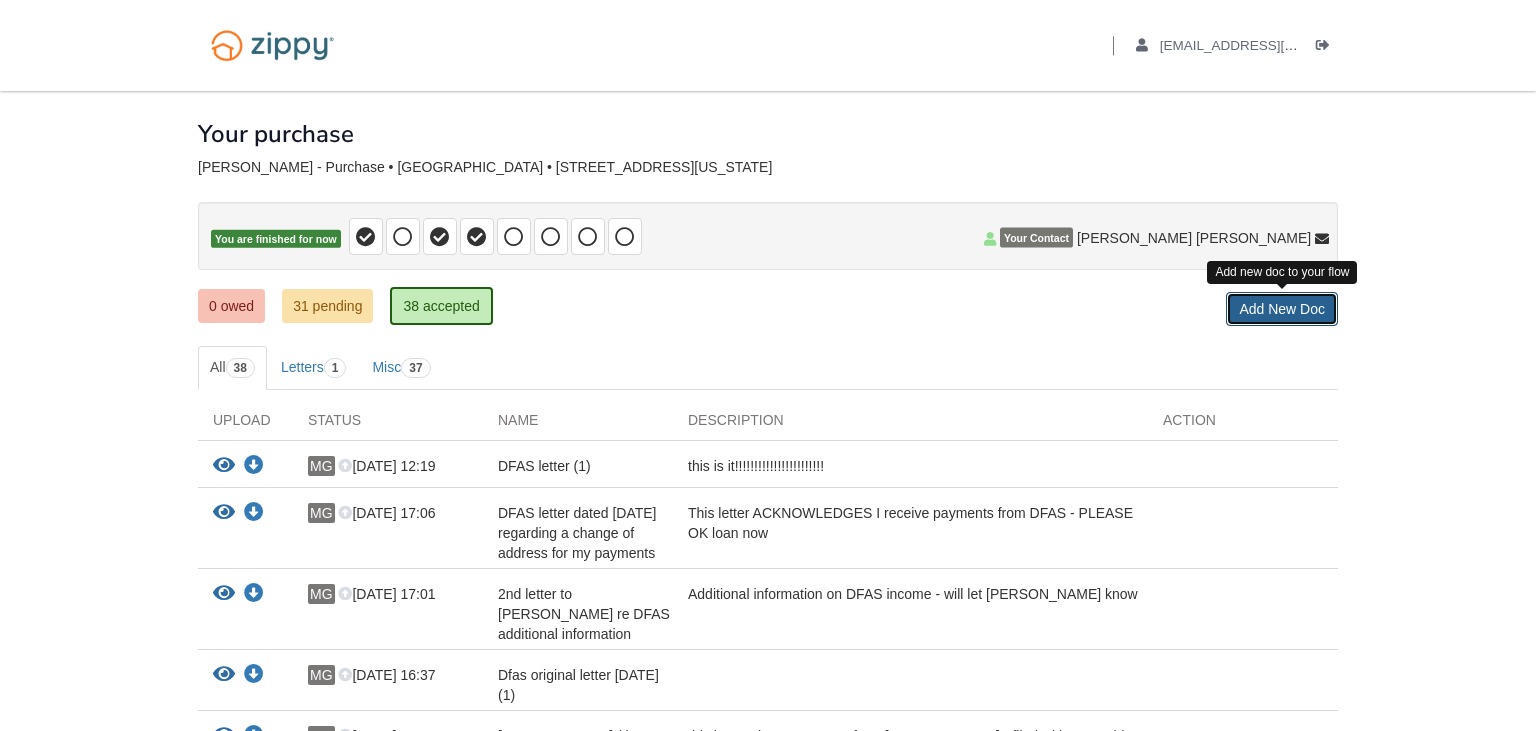 click on "Add New Doc" at bounding box center [1282, 309] 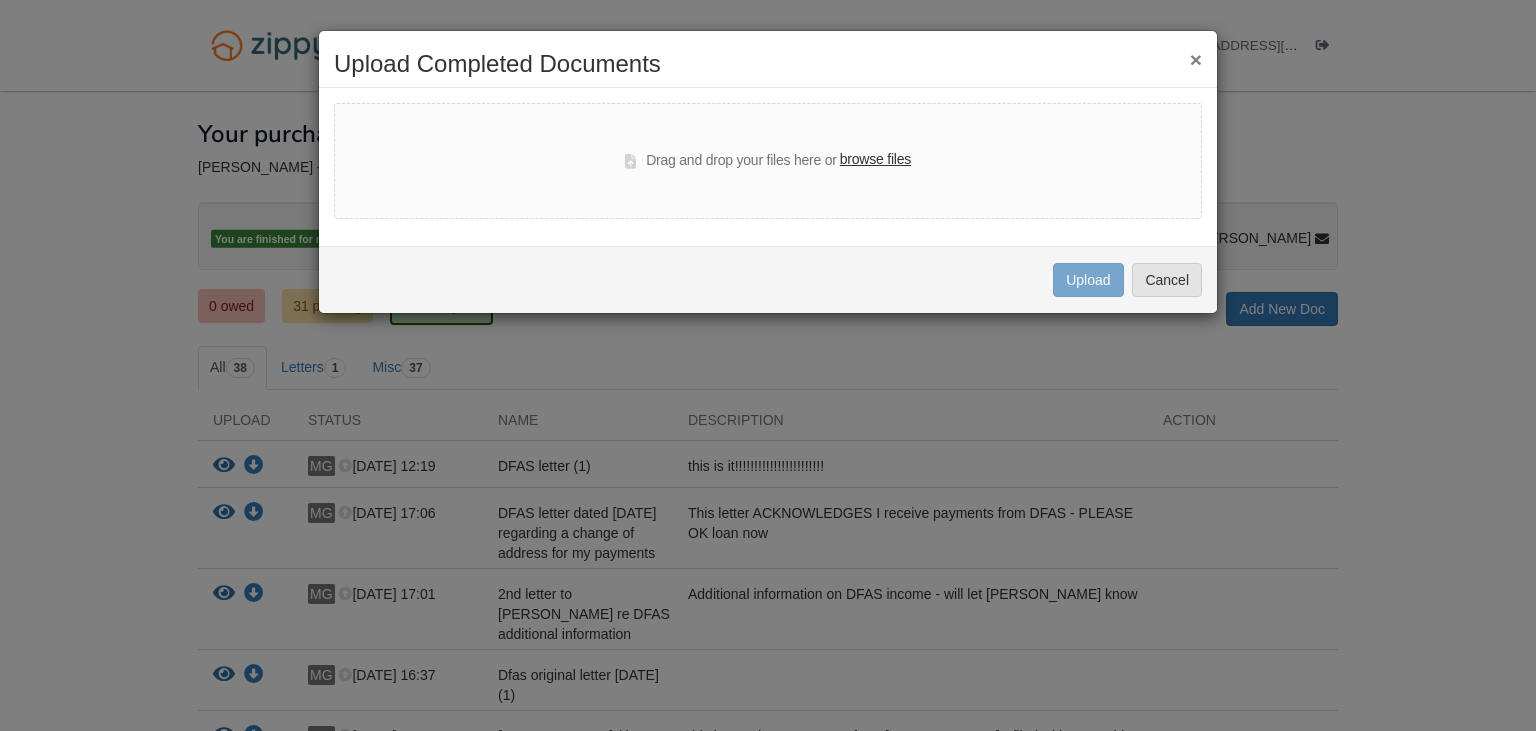 click on "browse files" at bounding box center (875, 160) 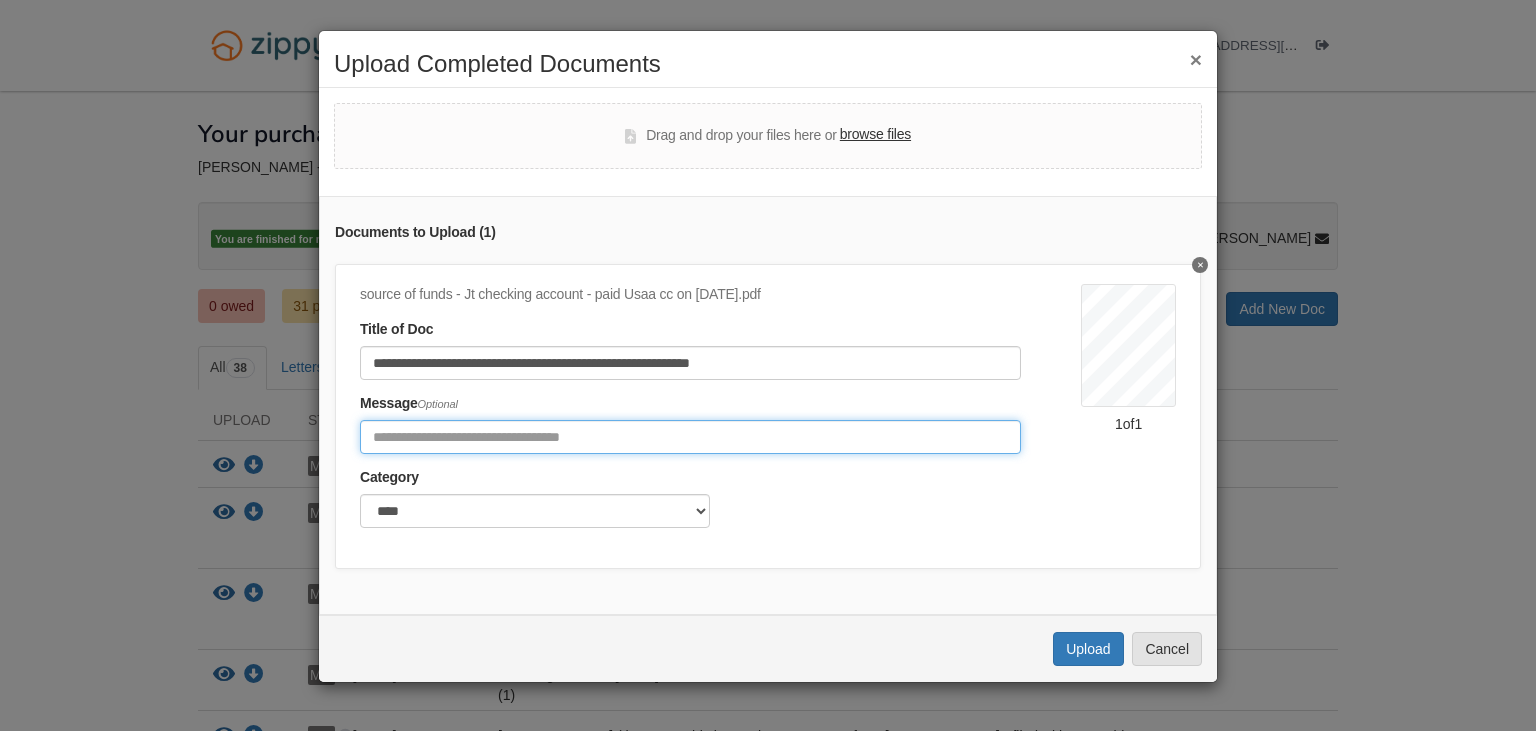 click at bounding box center (690, 437) 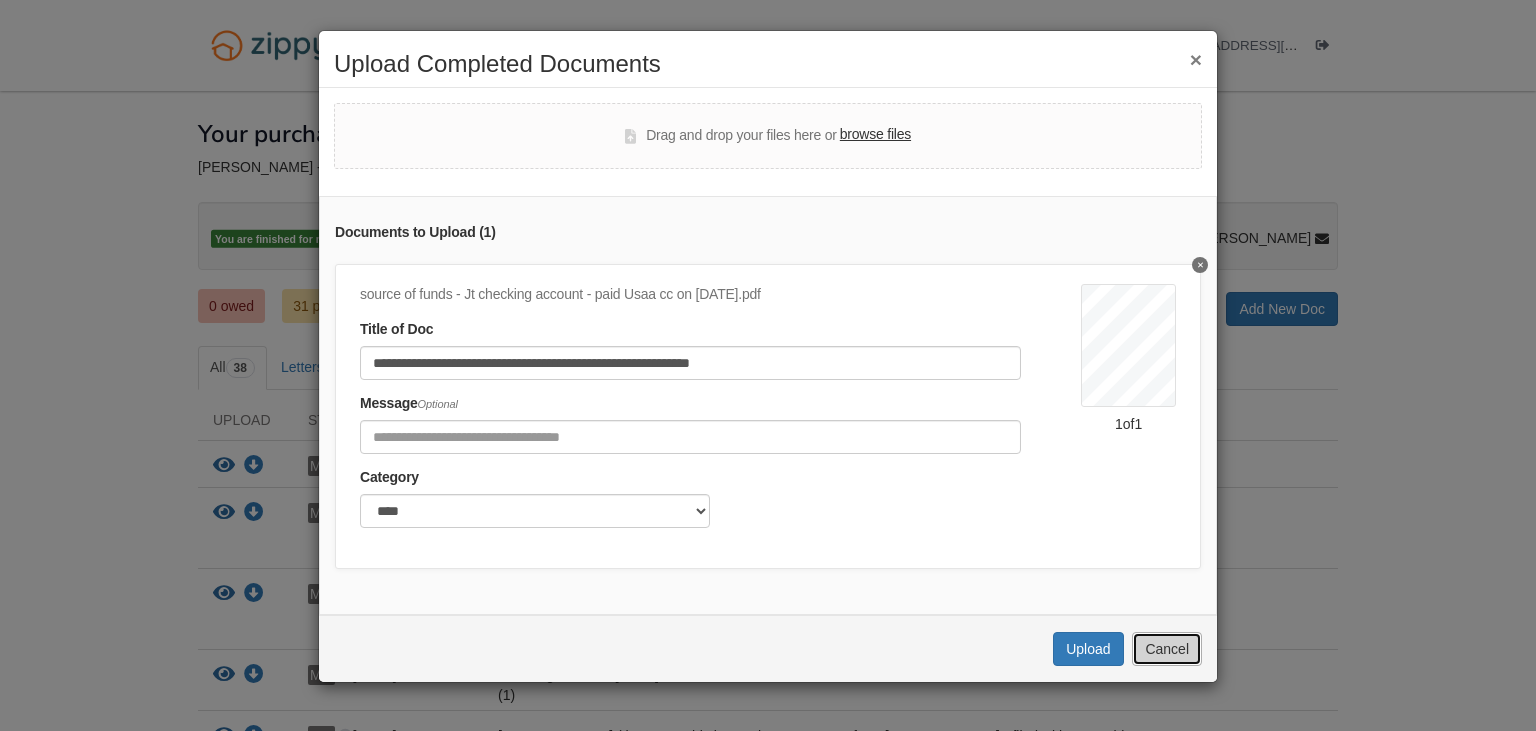 click on "Cancel" at bounding box center [1167, 649] 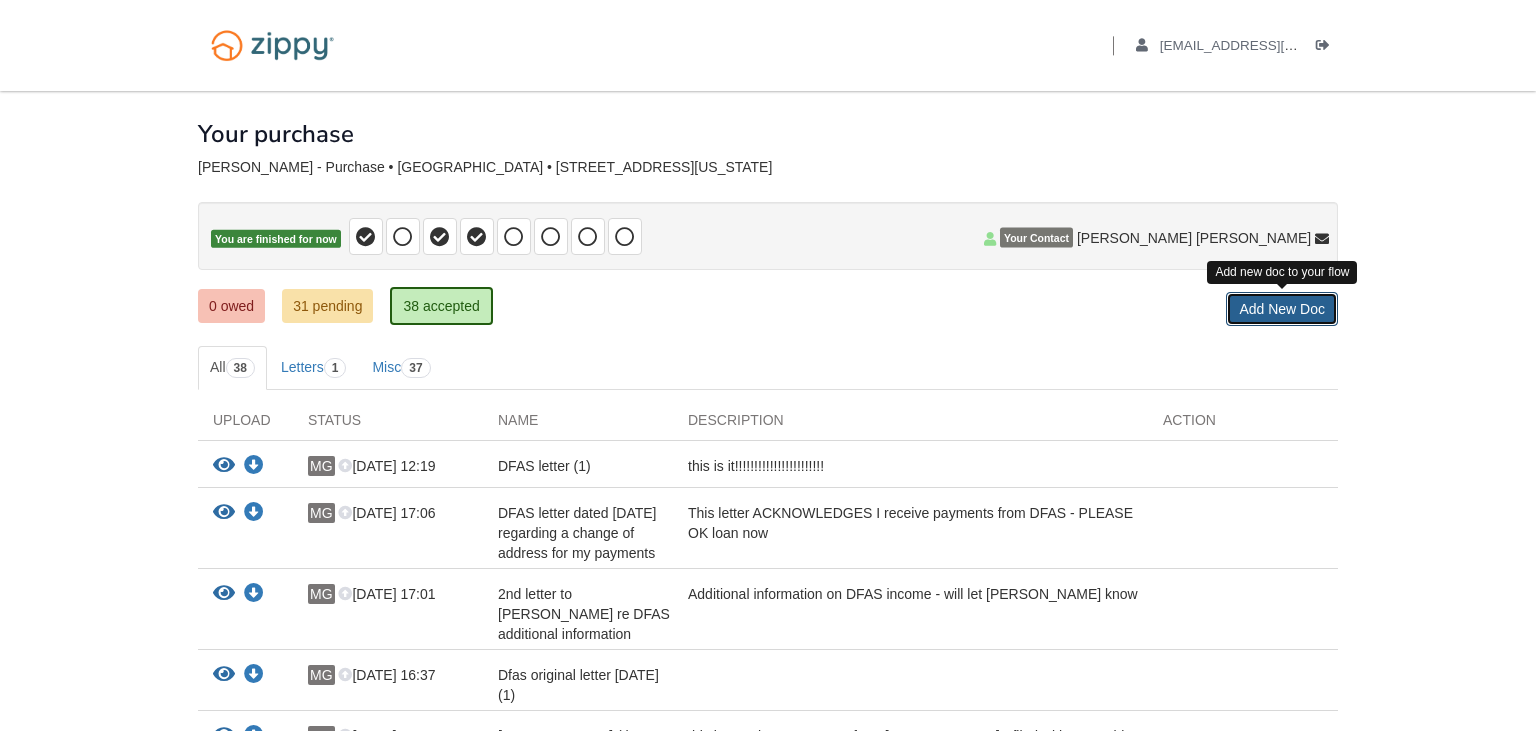 click on "Add New Doc" at bounding box center [1282, 309] 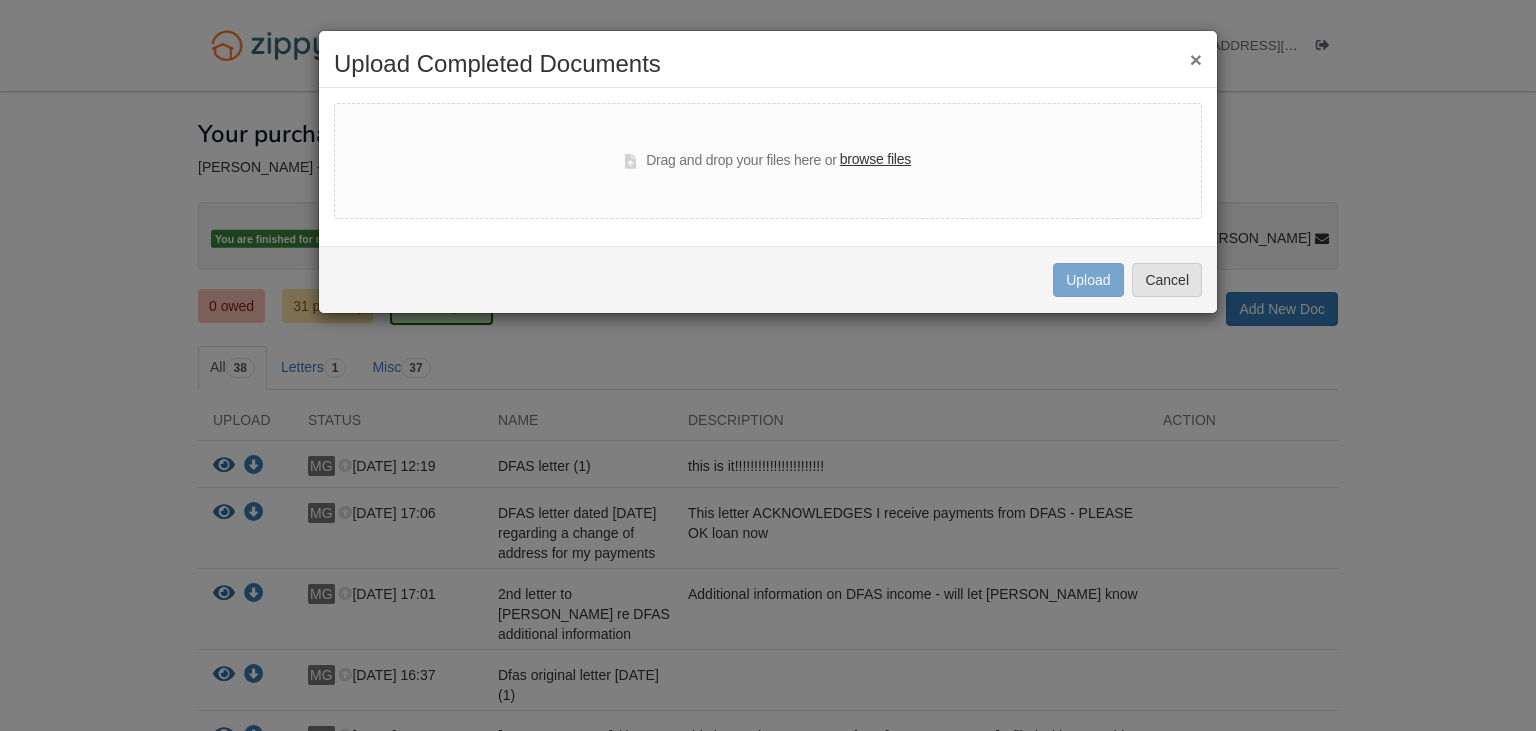 click on "browse files" at bounding box center (875, 160) 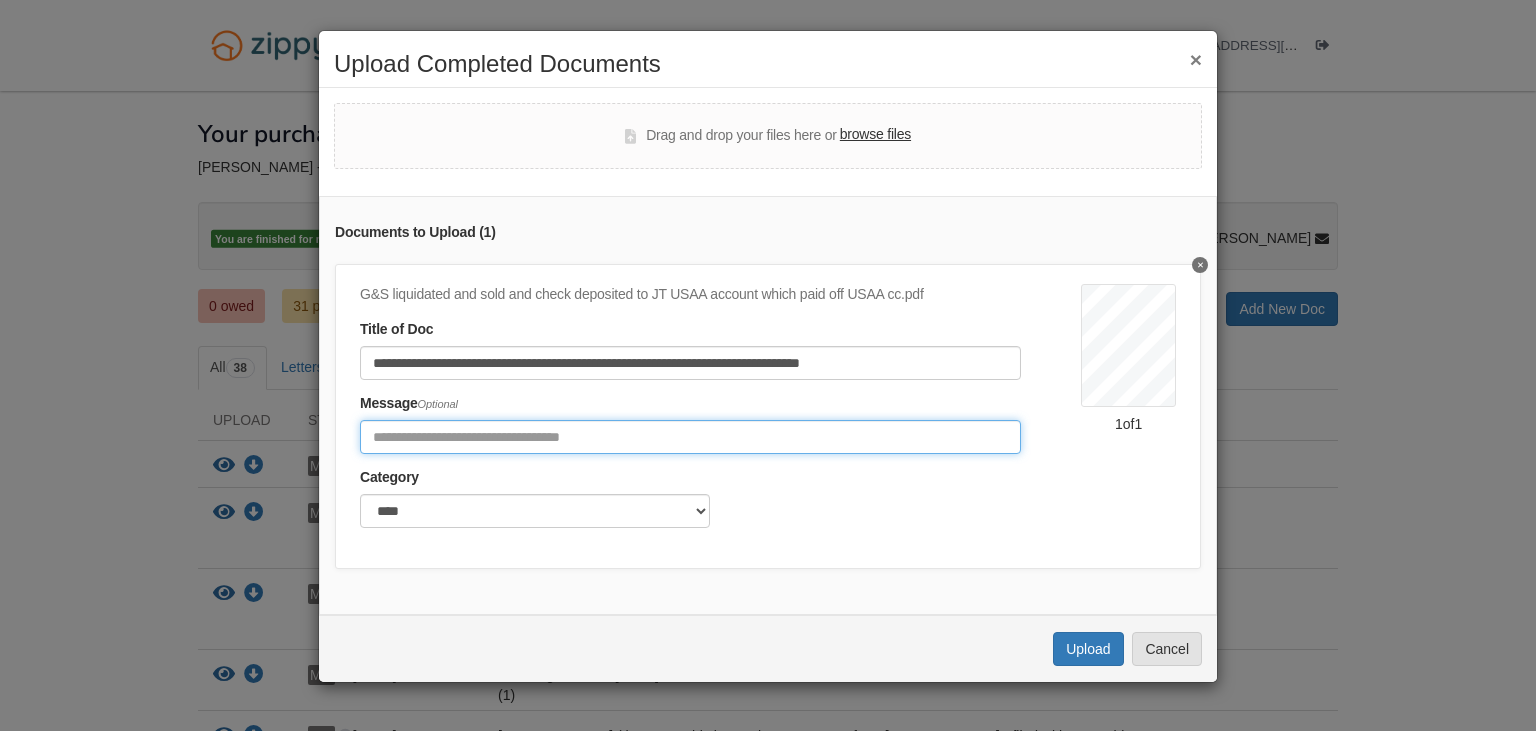 click at bounding box center (690, 437) 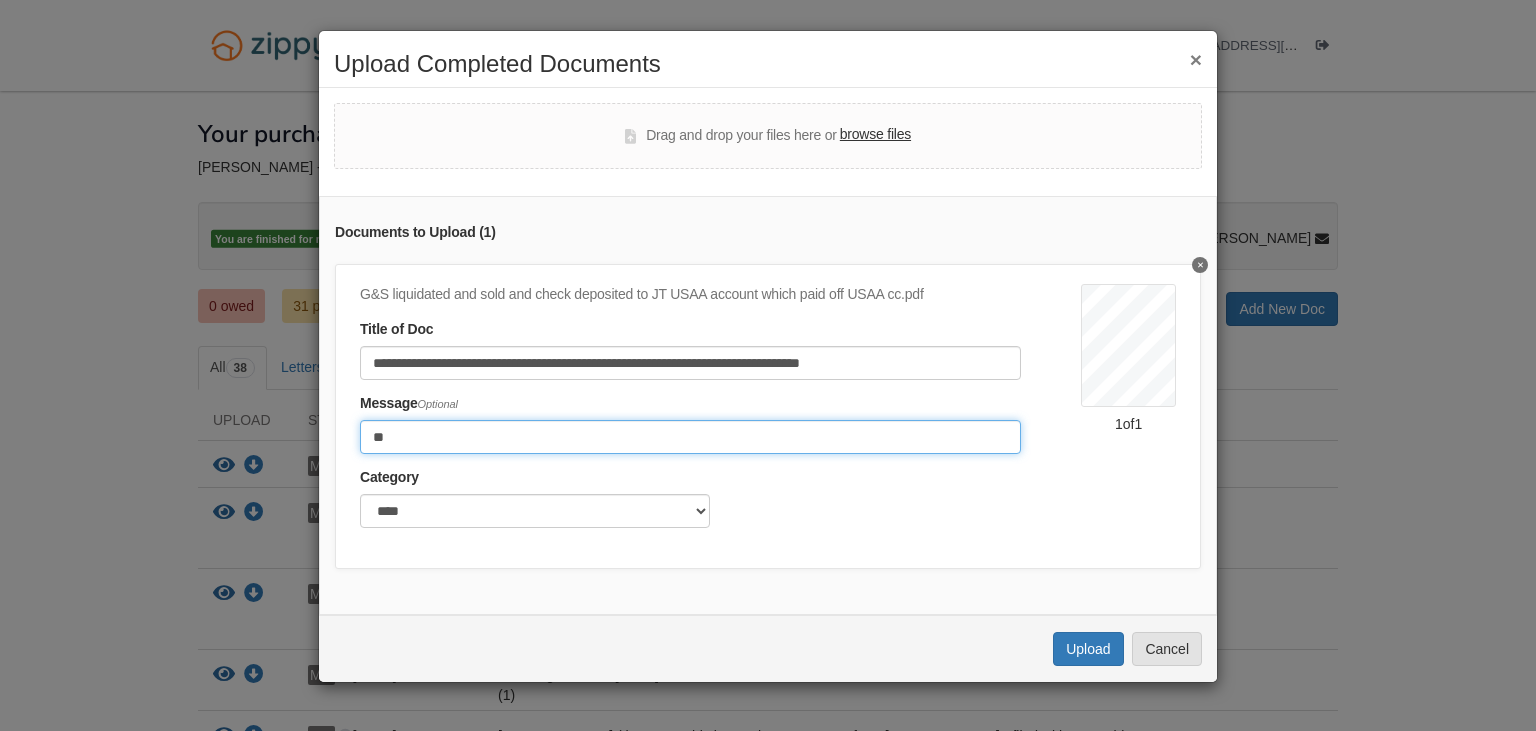 type on "*" 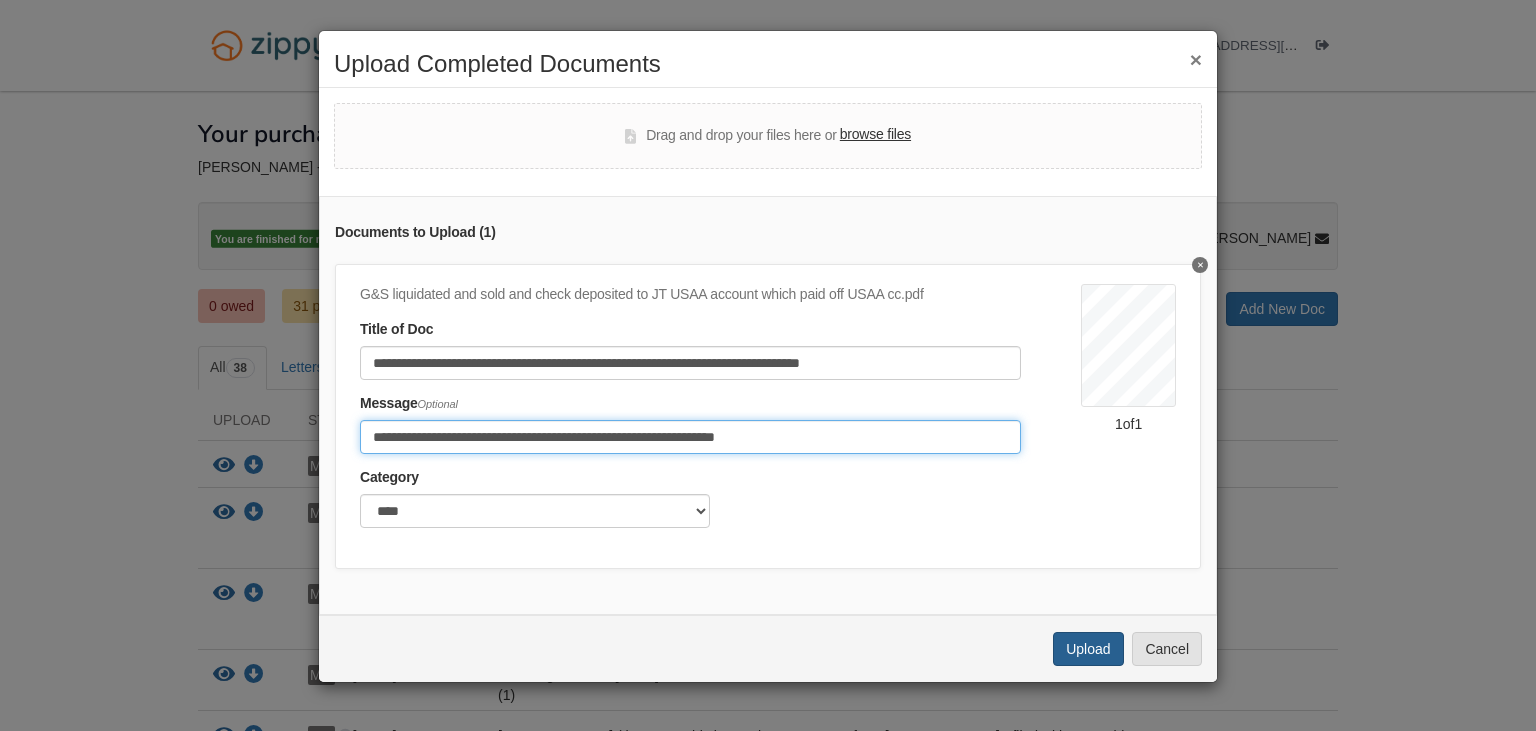 type on "**********" 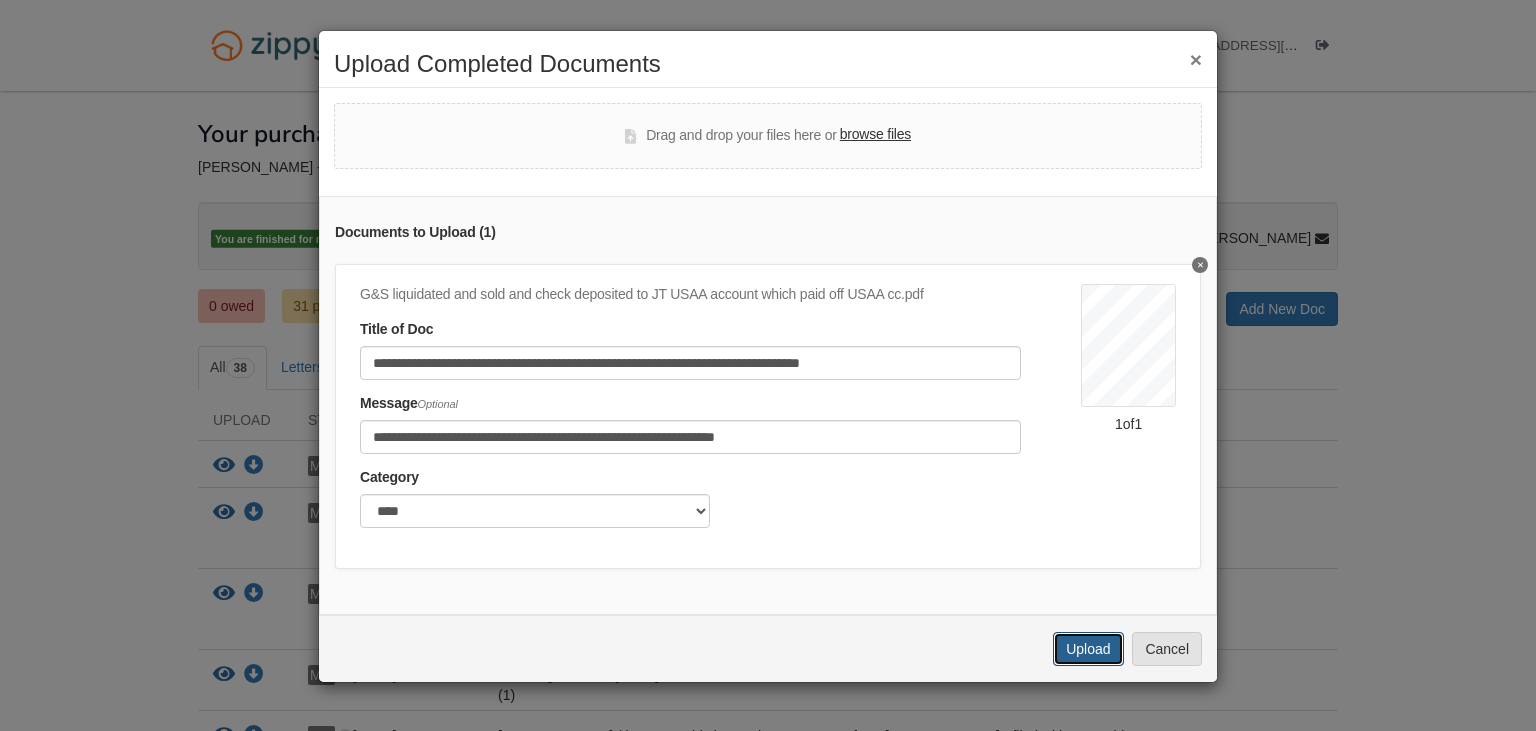click on "Upload" at bounding box center (1088, 649) 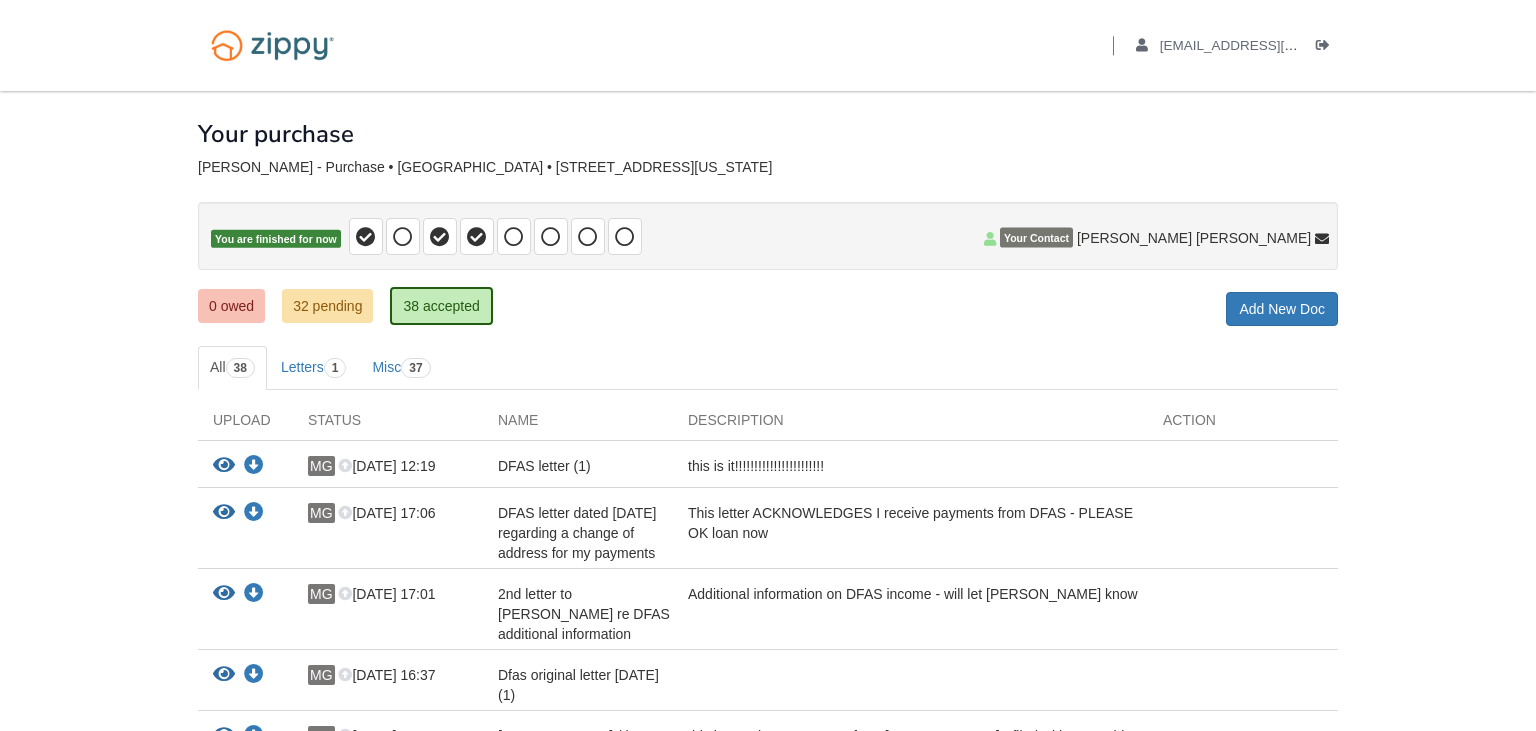 scroll, scrollTop: 0, scrollLeft: 0, axis: both 